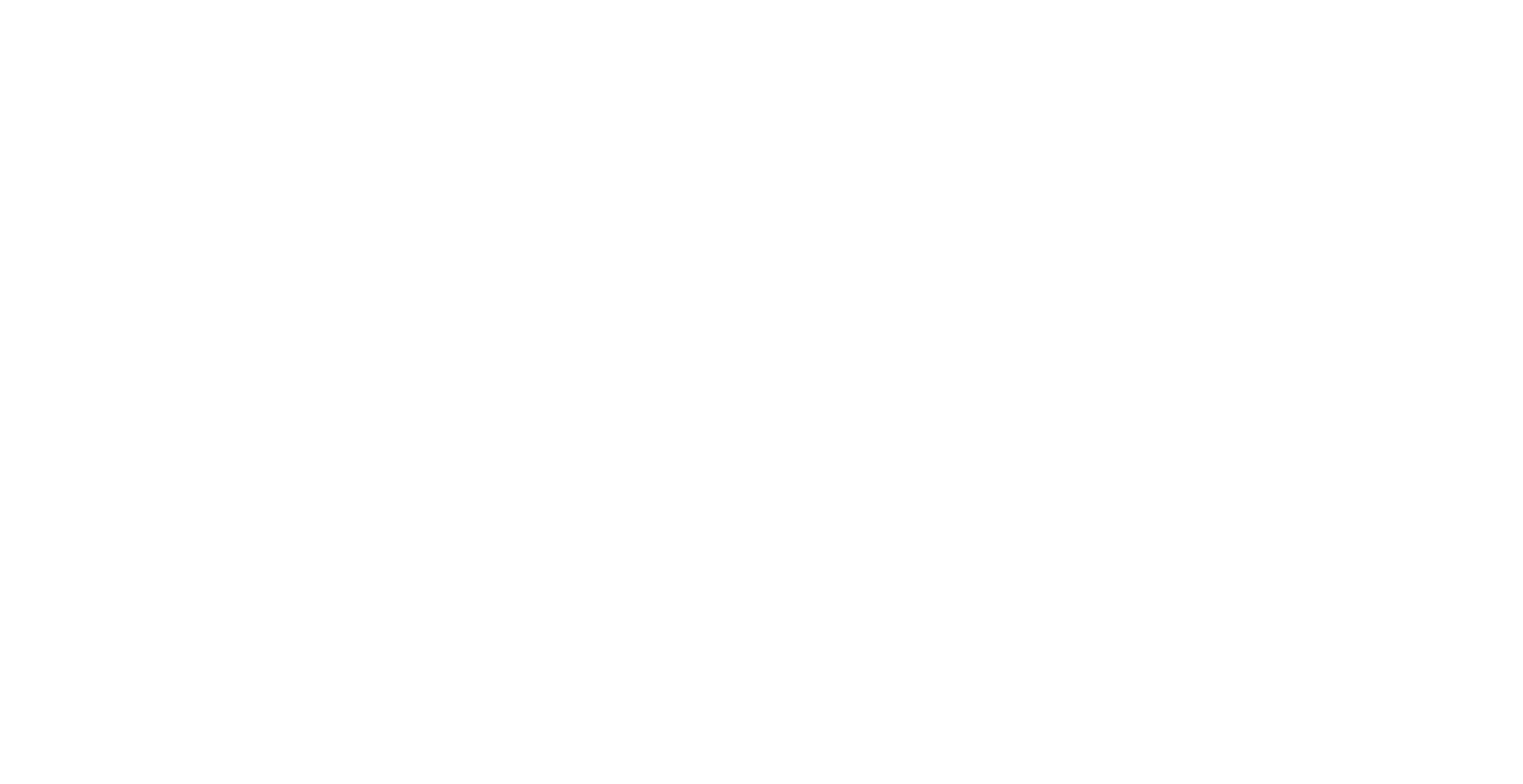 scroll, scrollTop: 0, scrollLeft: 0, axis: both 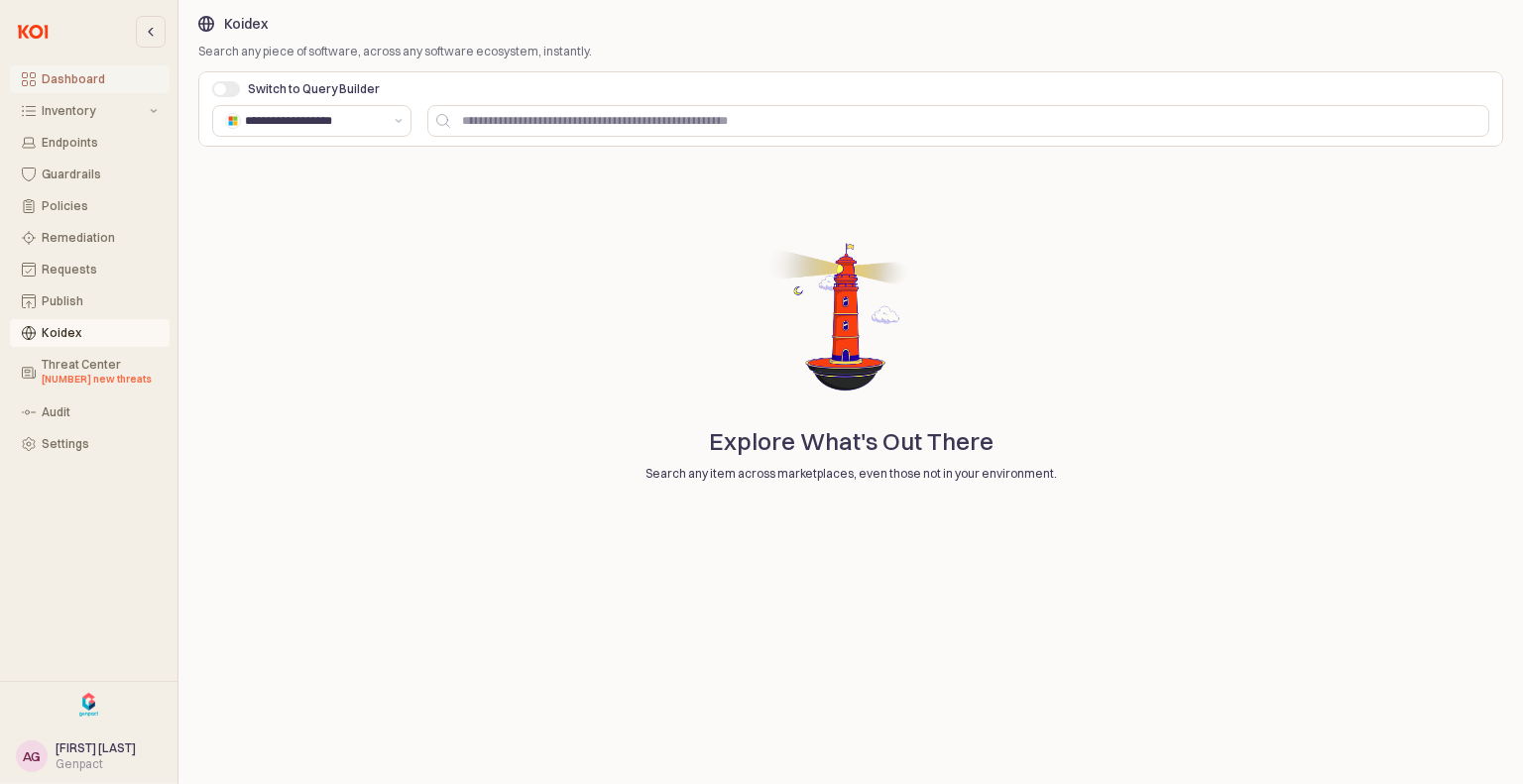 click on "Dashboard" at bounding box center [99, 79] 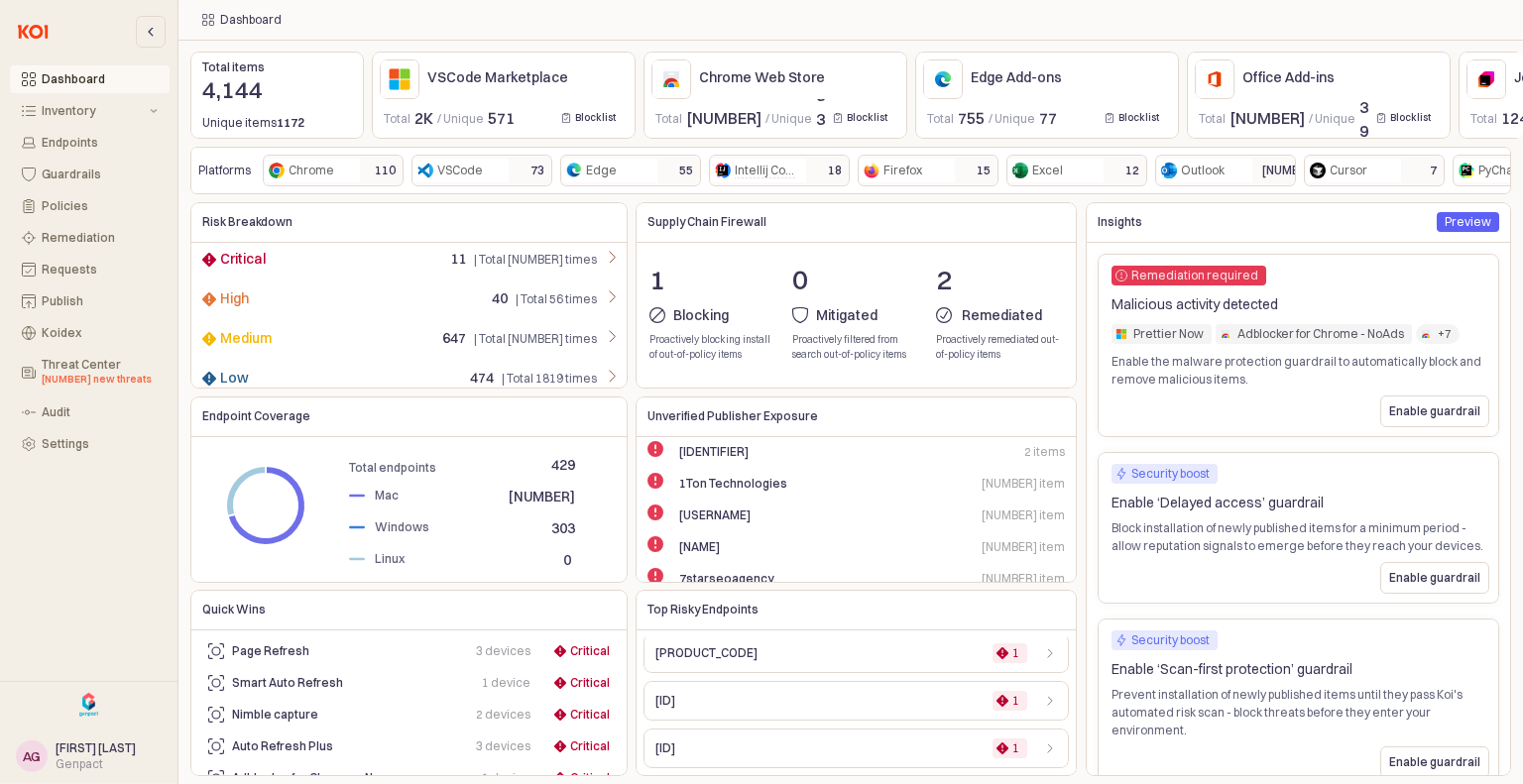 scroll, scrollTop: 162, scrollLeft: 0, axis: vertical 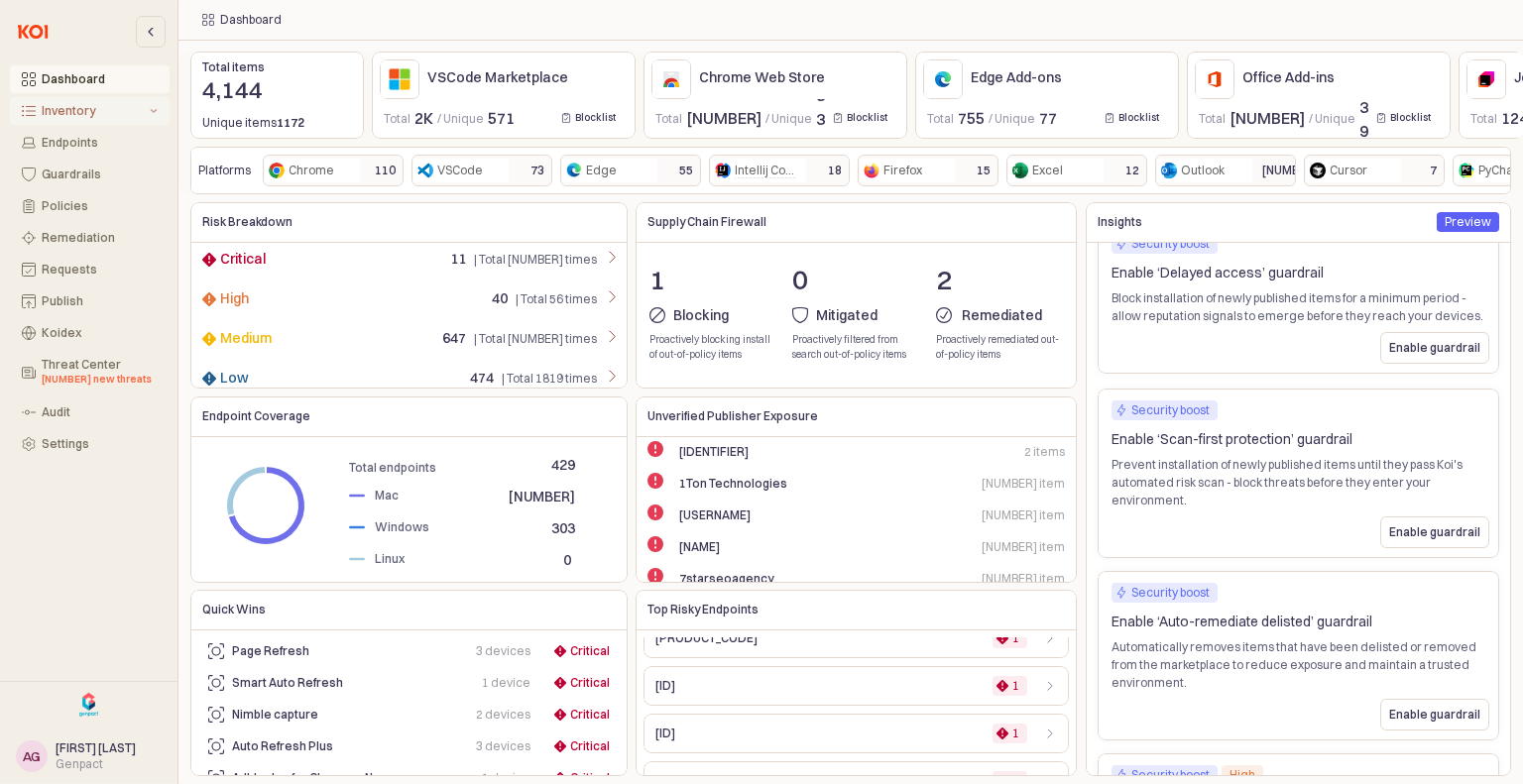 click on "Inventory" at bounding box center (93, 111) 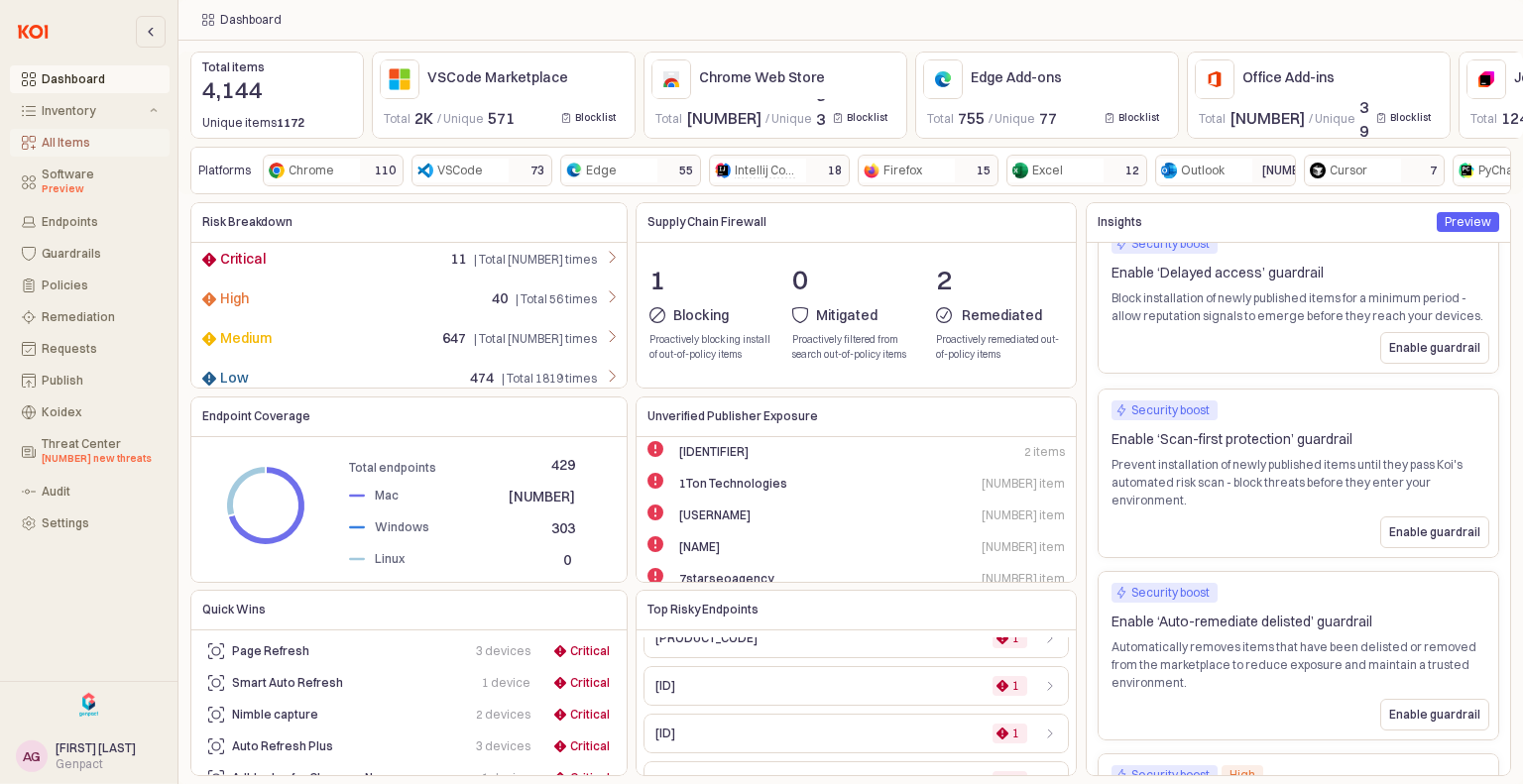 click on "All Items" at bounding box center (99, 143) 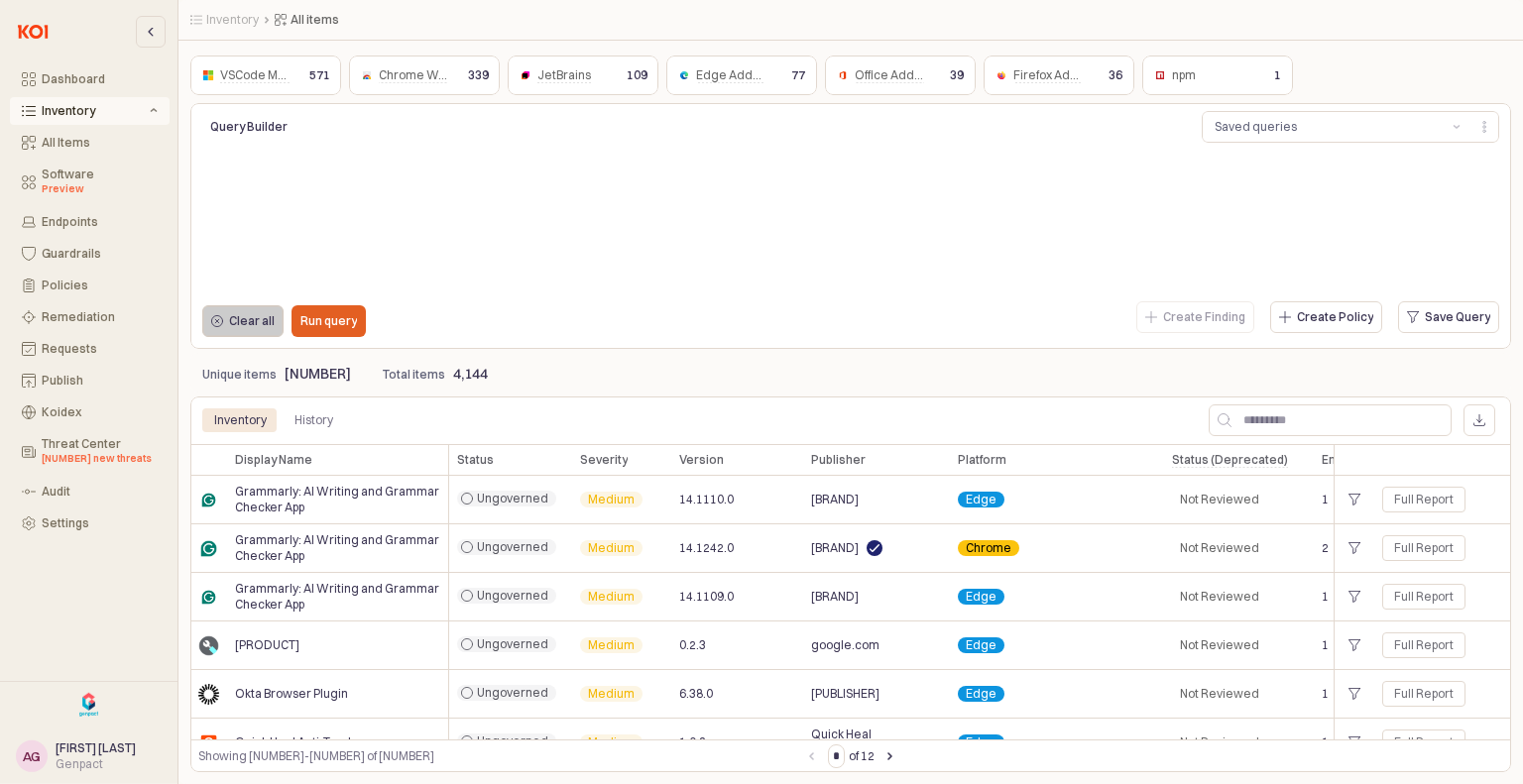 click on "Clear all" at bounding box center (252, 321) 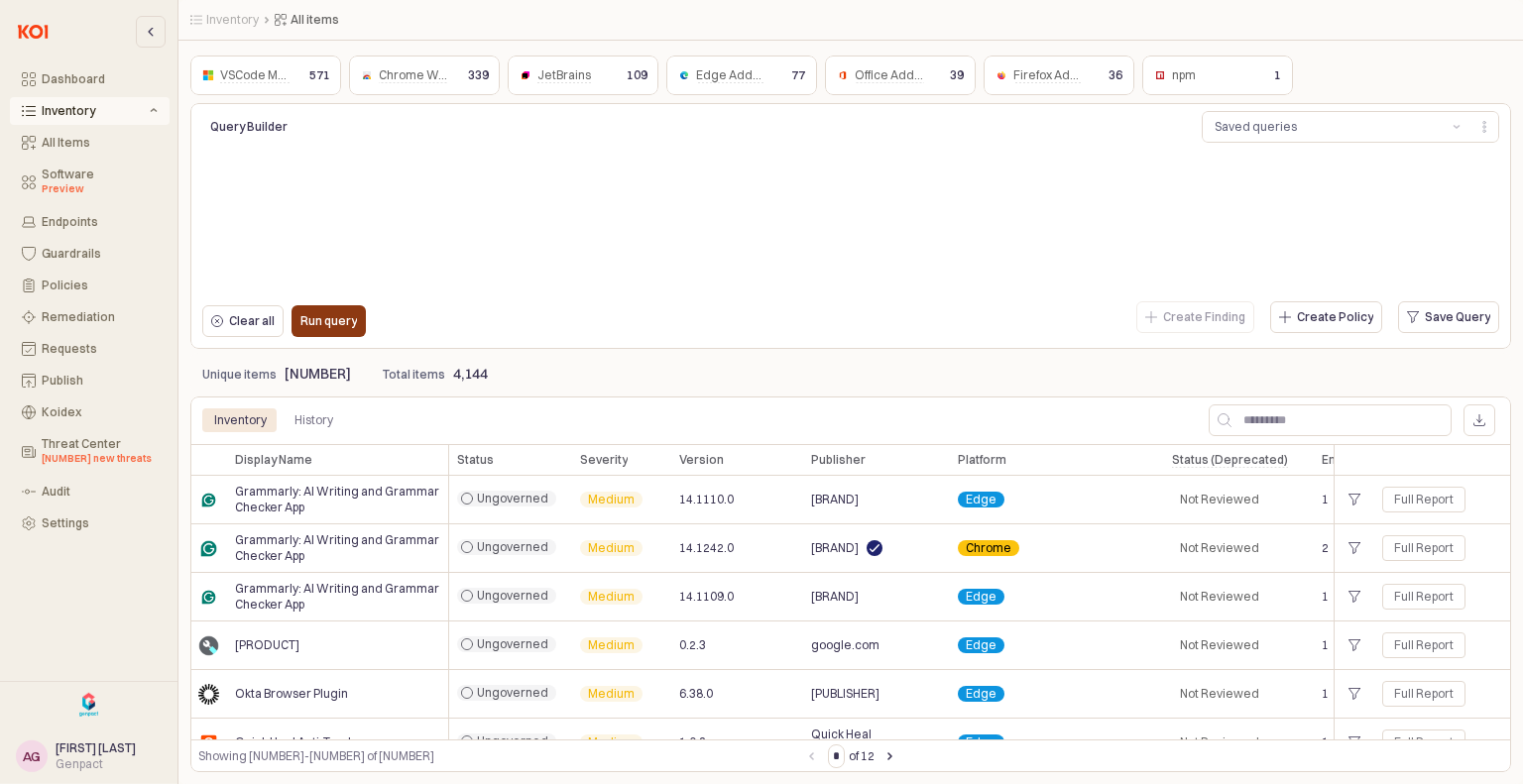 click on "Run query" at bounding box center [328, 321] 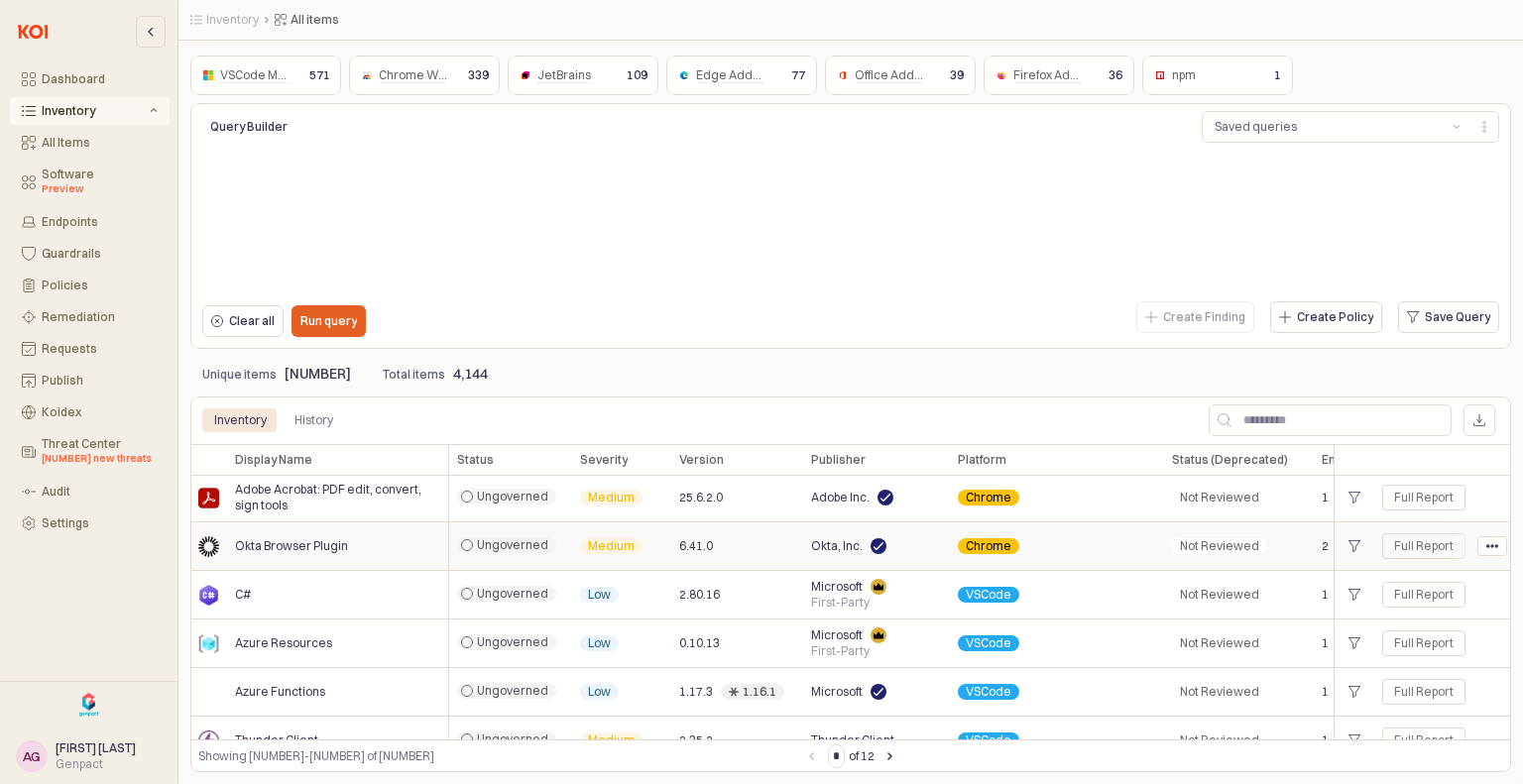 scroll, scrollTop: 587, scrollLeft: 0, axis: vertical 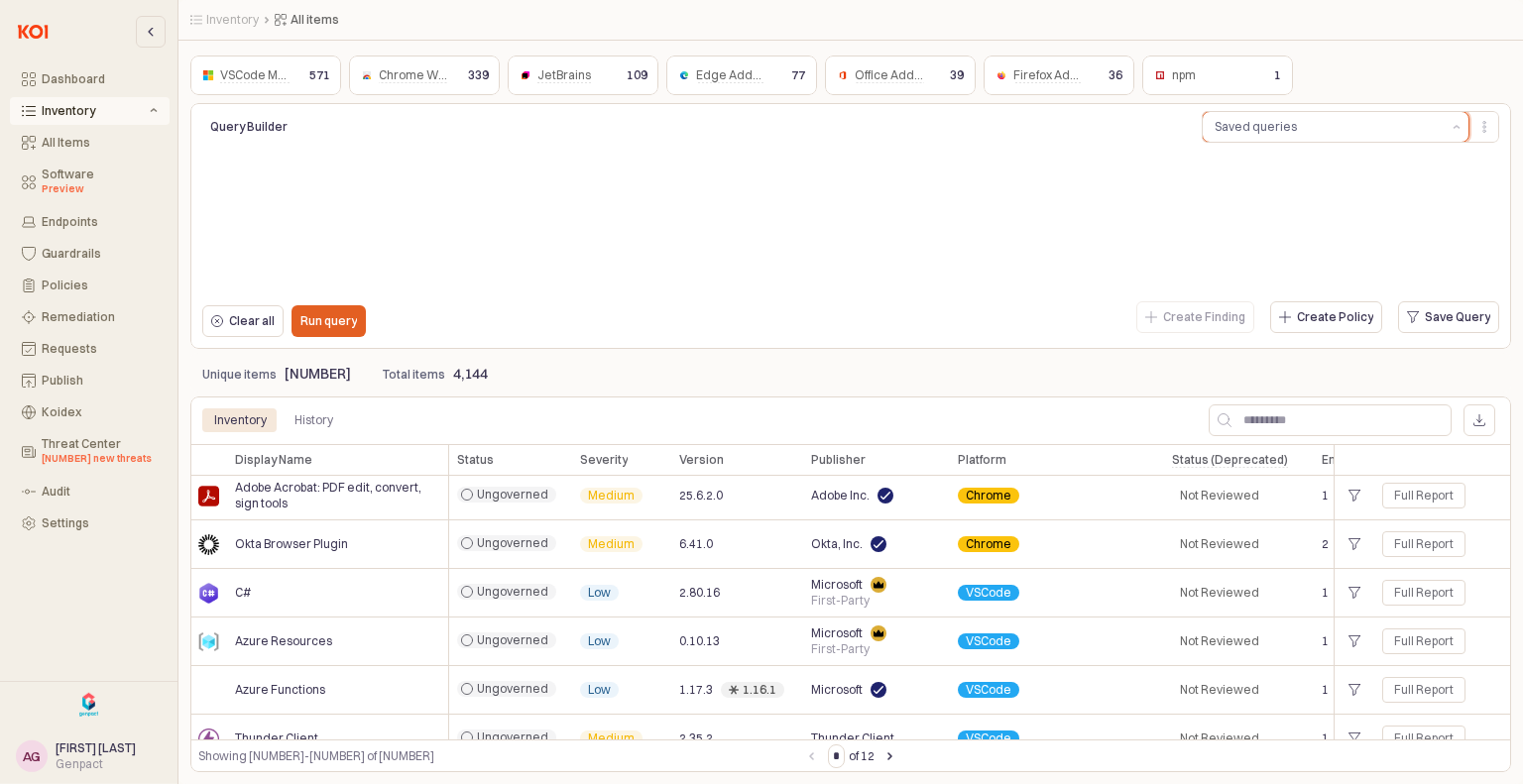 click on "Saved queries" at bounding box center [1255, 127] 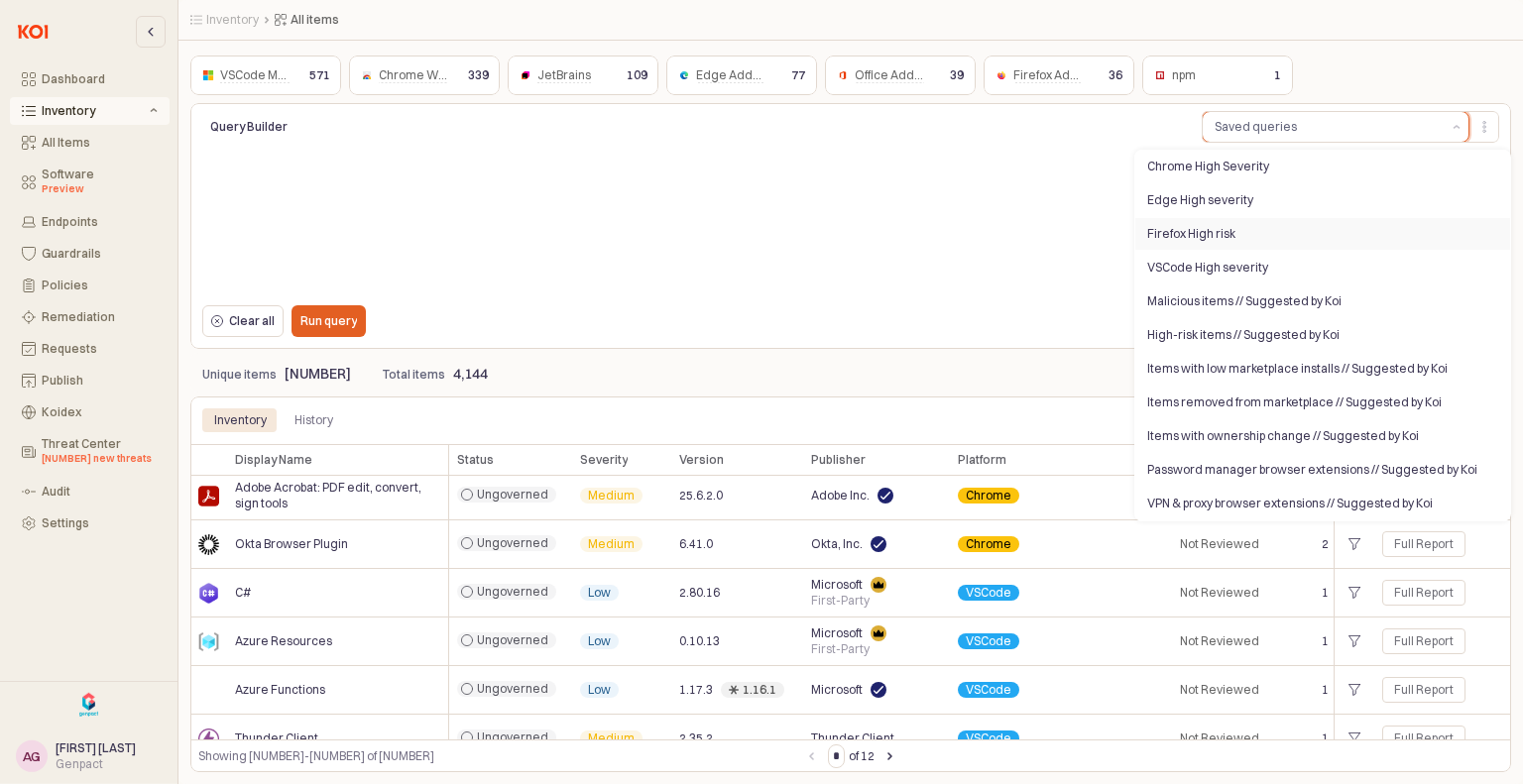 click on "Firefox High risk" at bounding box center [1317, 234] 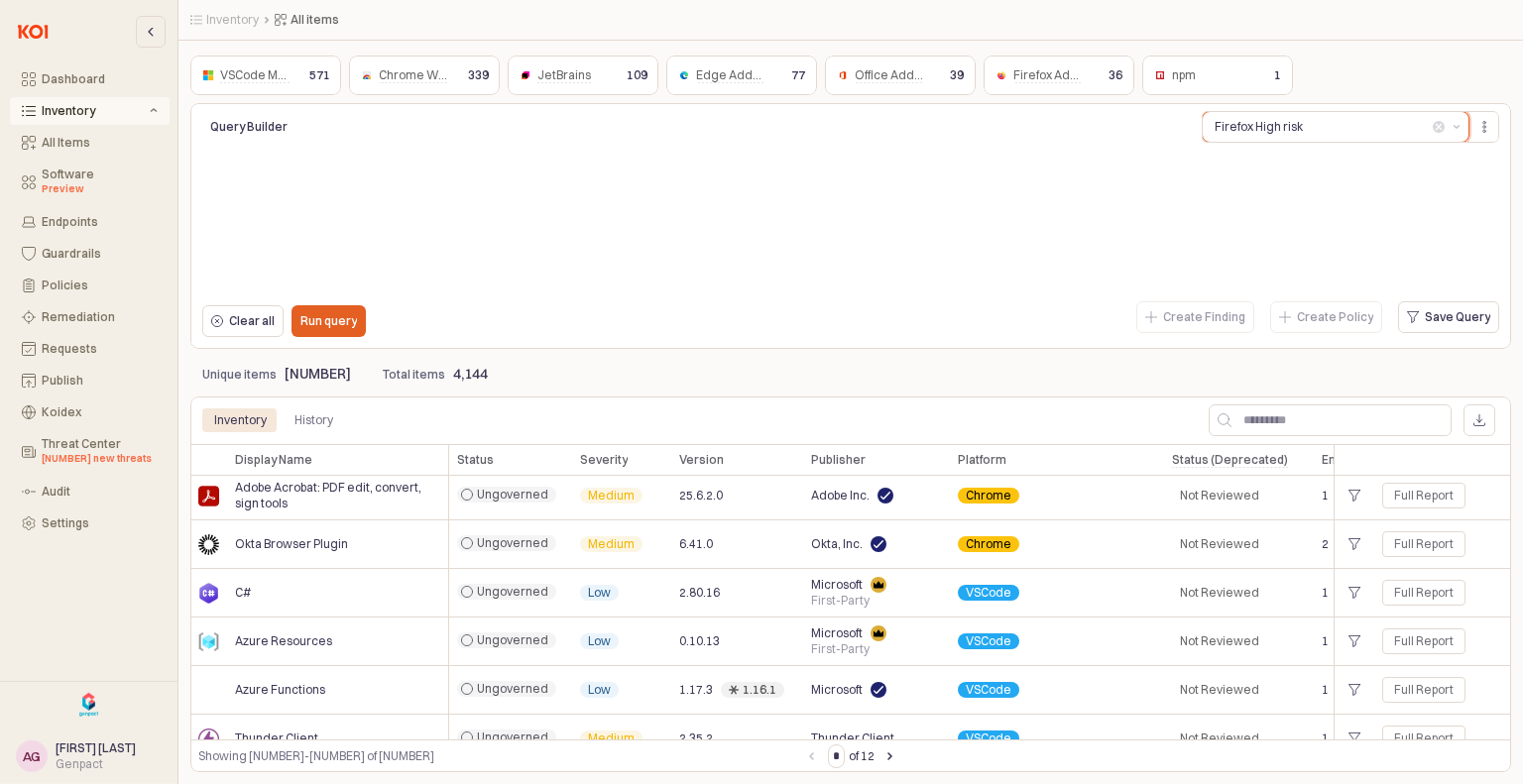 click on "Firefox High risk" at bounding box center [1258, 127] 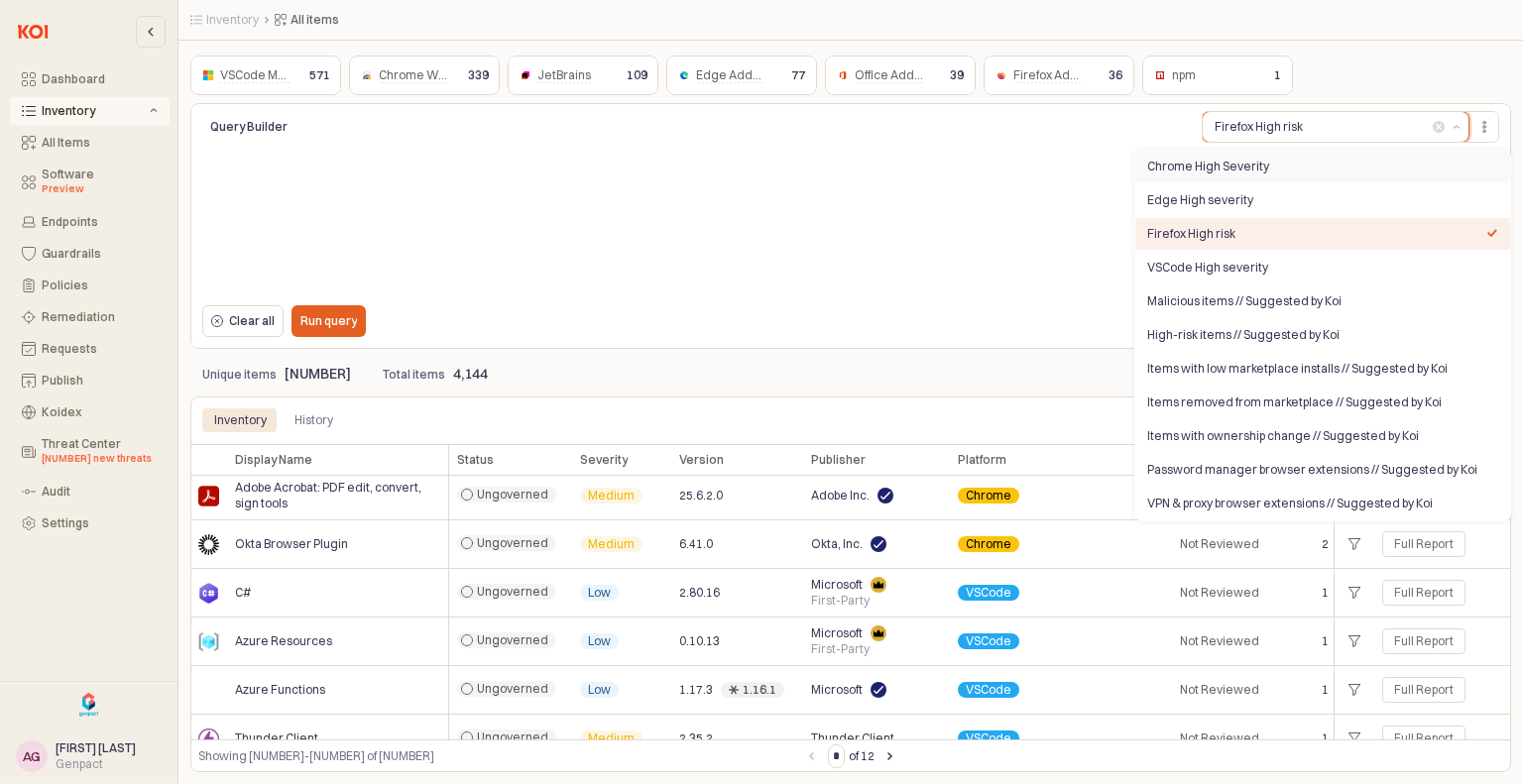 click on "Chrome High Severity" at bounding box center [1317, 167] 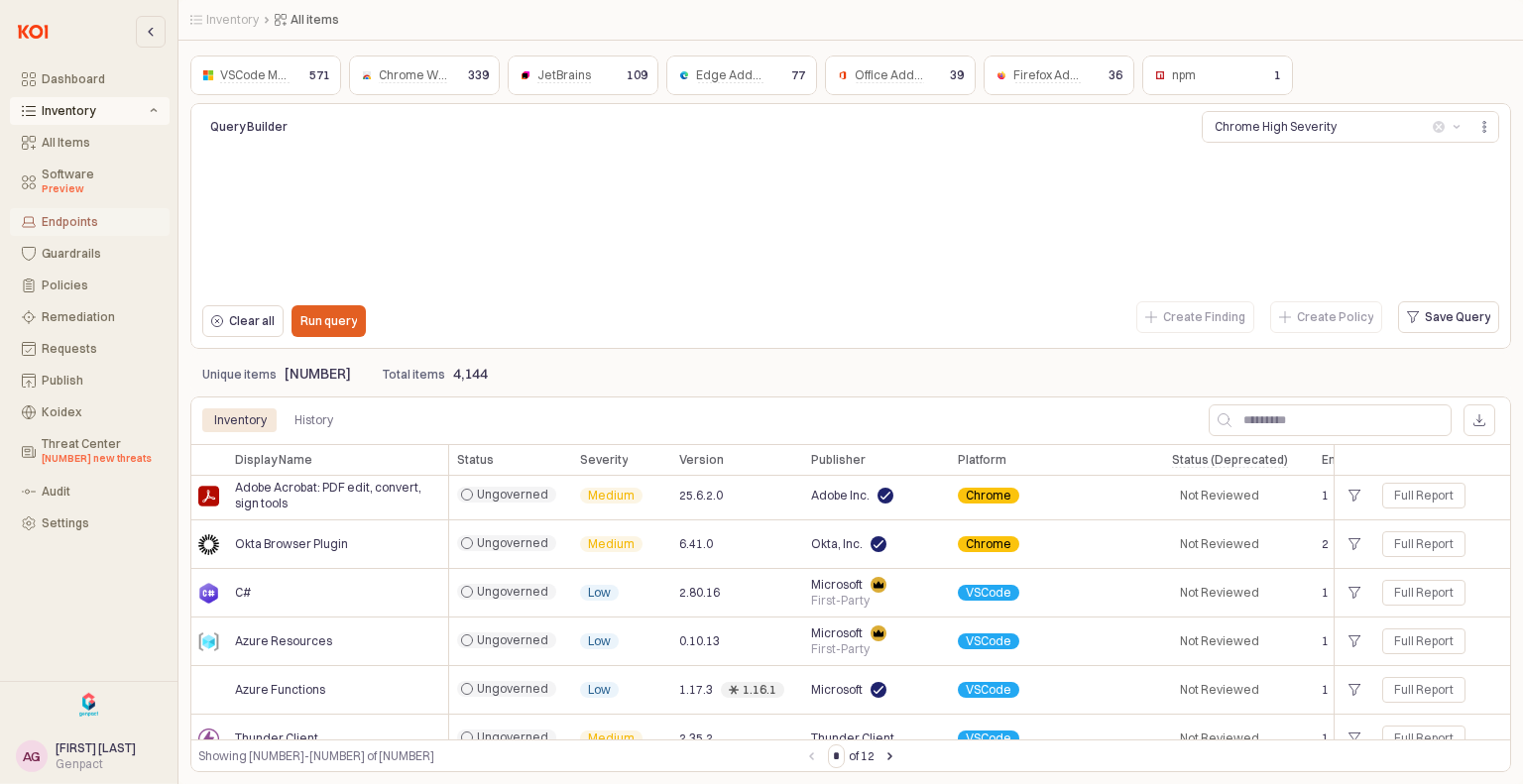 click on "Endpoints" at bounding box center (99, 222) 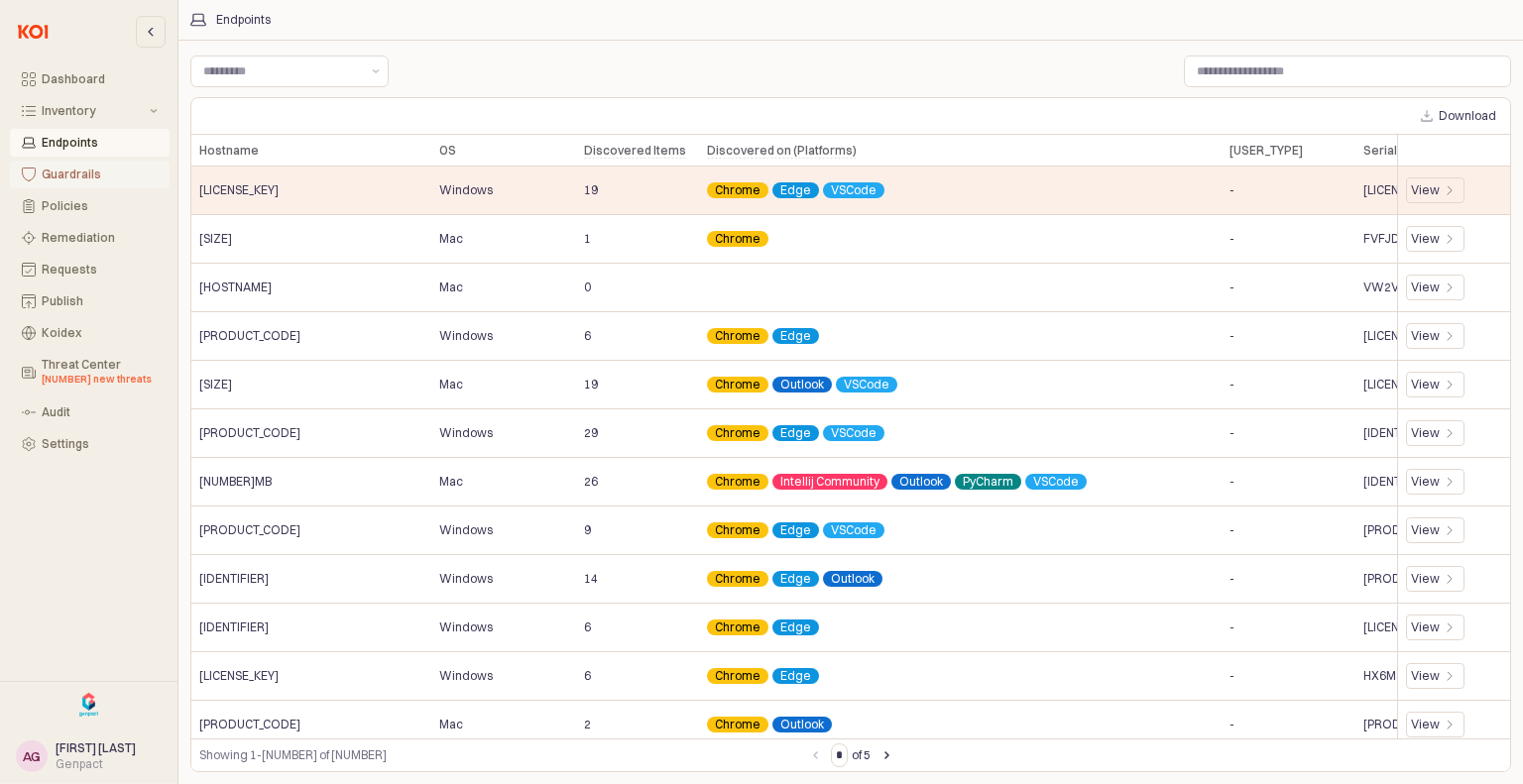 click on "Guardrails" at bounding box center (99, 174) 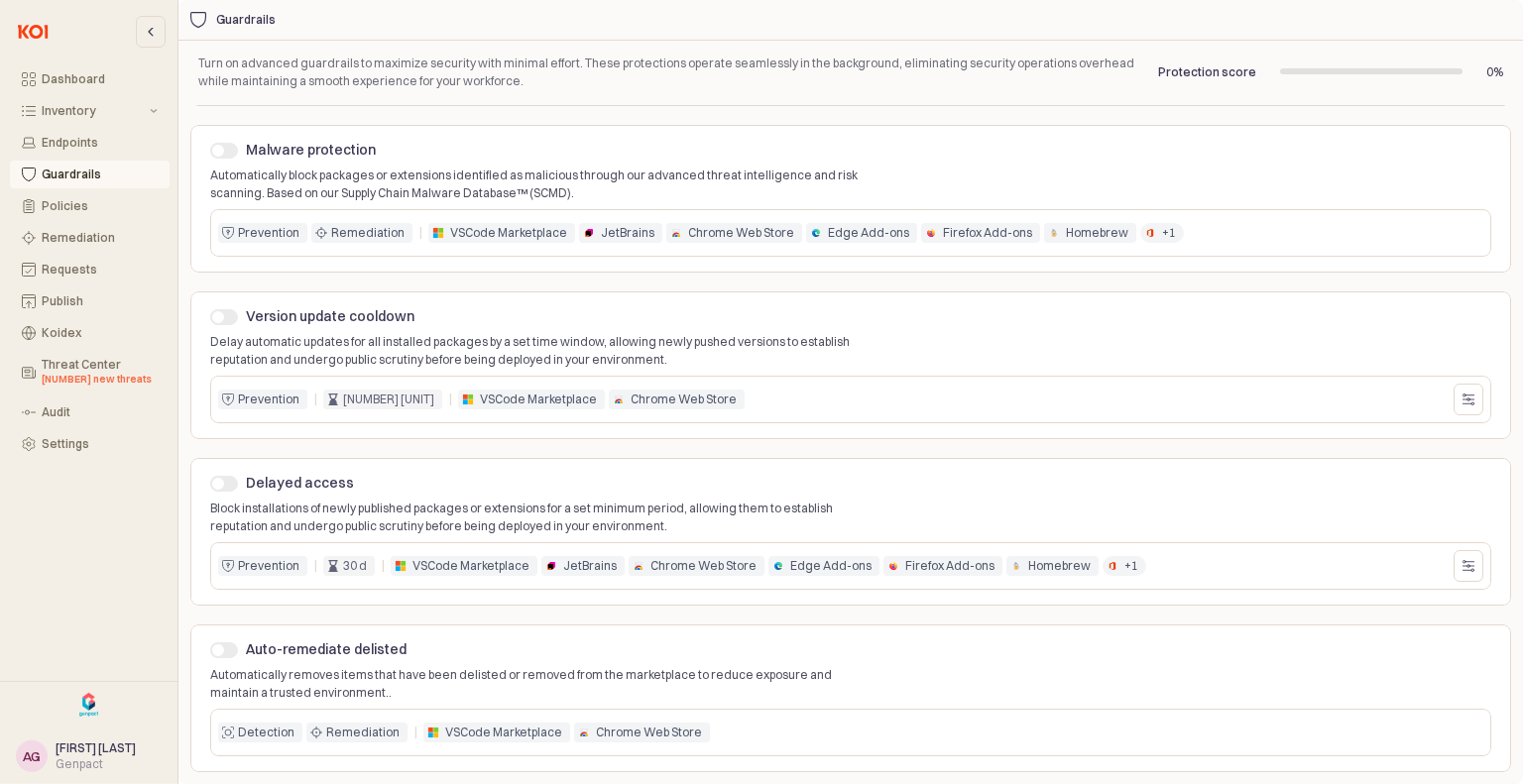 scroll, scrollTop: 151, scrollLeft: 0, axis: vertical 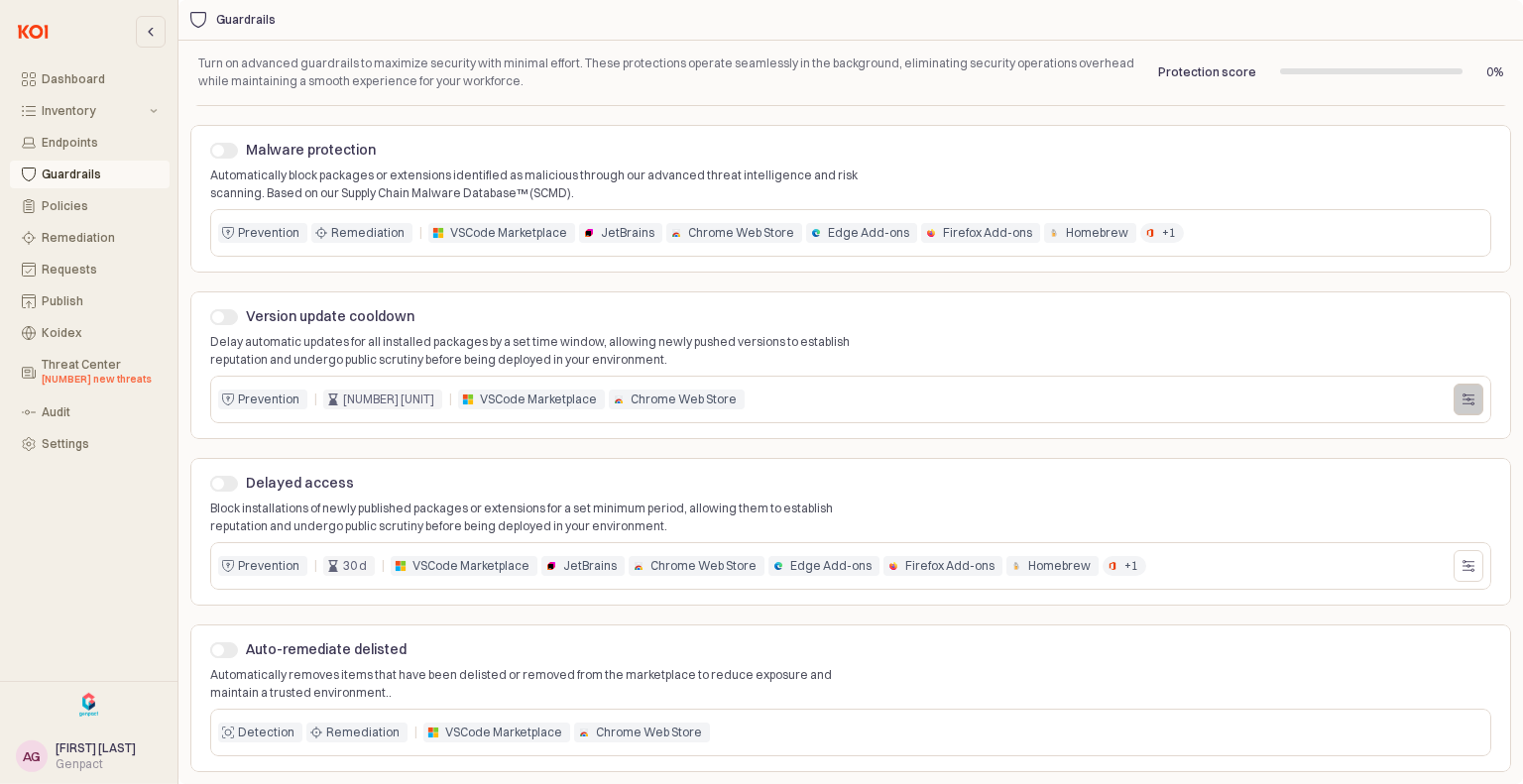 click at bounding box center (1468, 399) 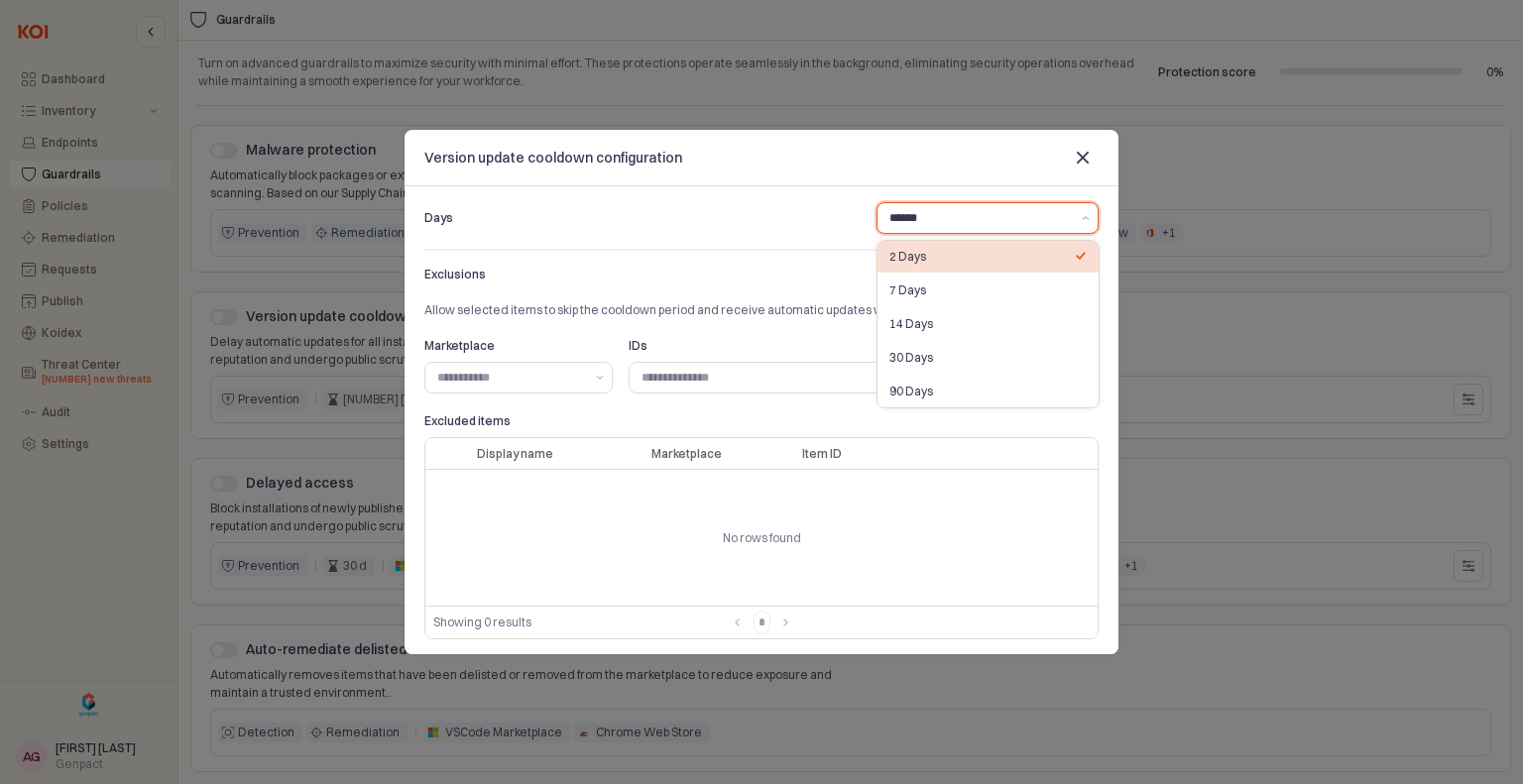click on "******" at bounding box center (980, 218) 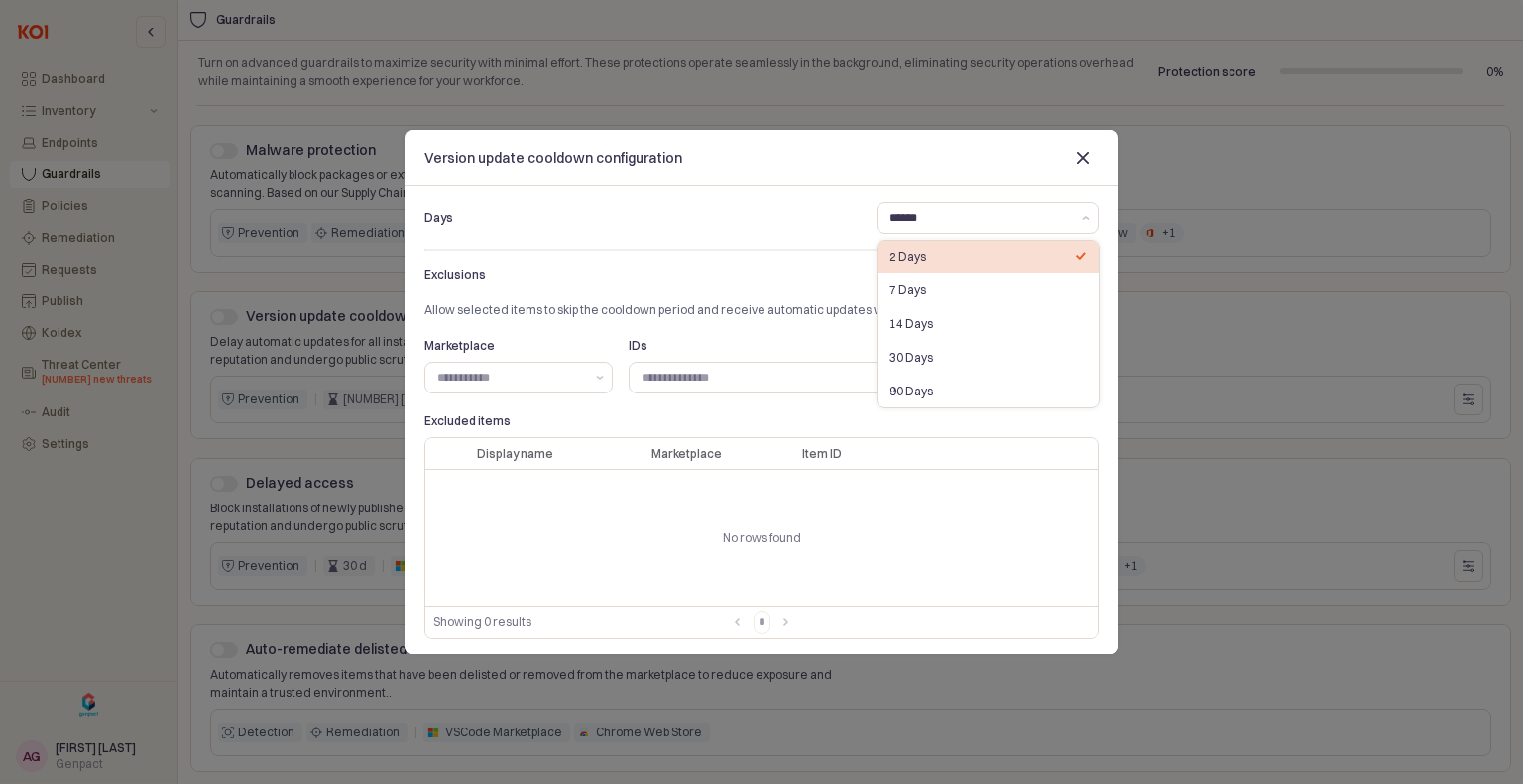 click on "Exclusions" at bounding box center (762, 275) 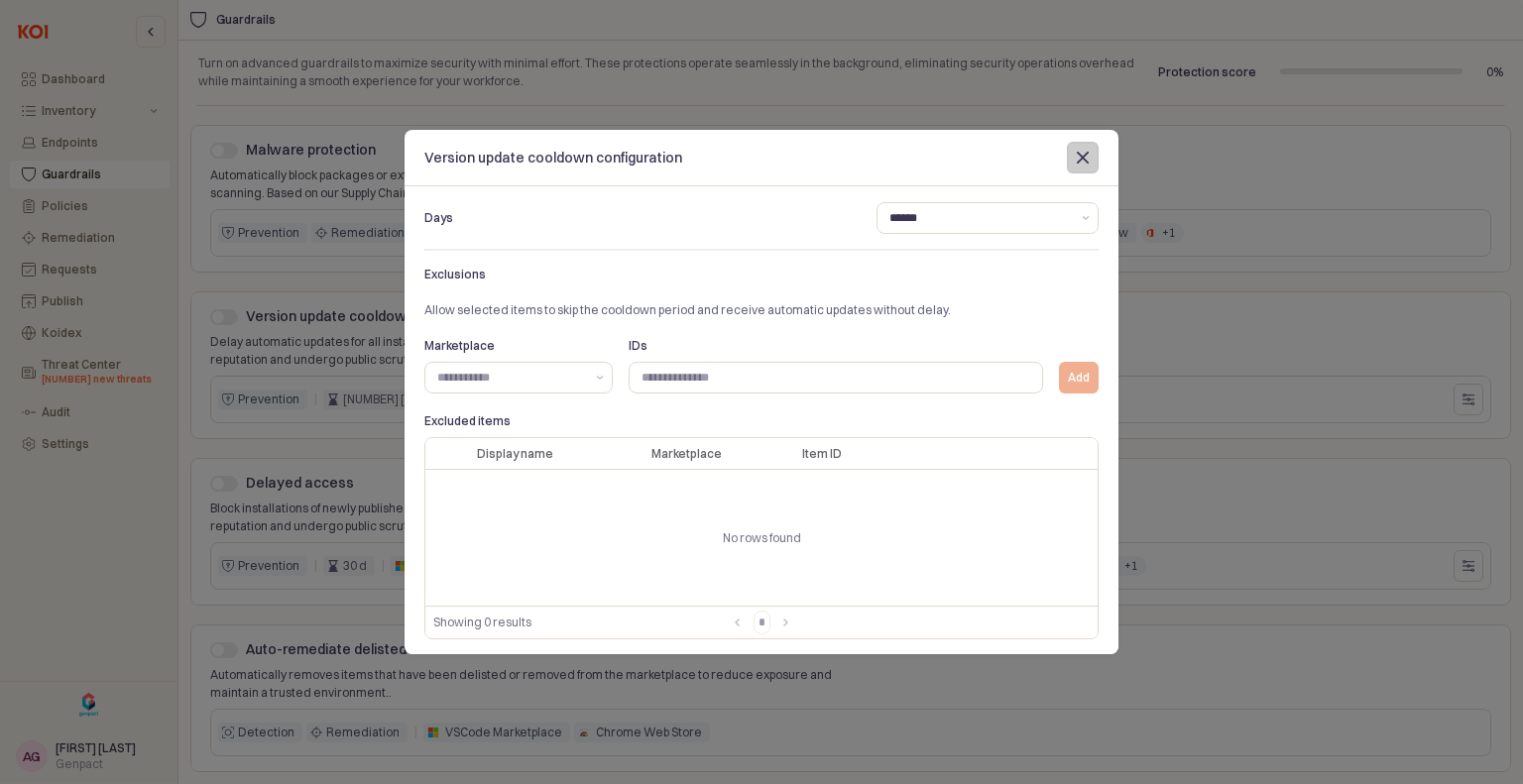 click at bounding box center [1083, 158] 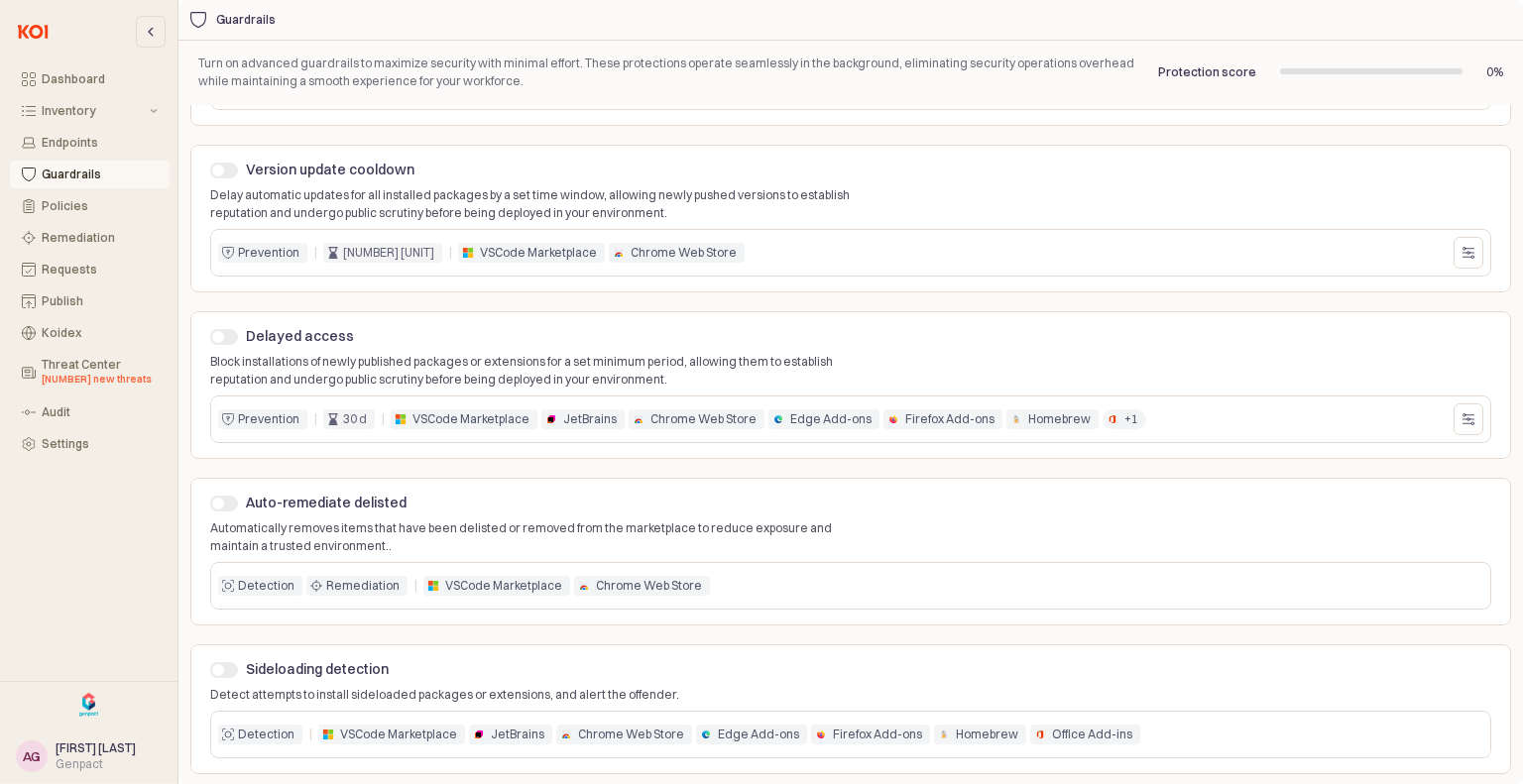 scroll, scrollTop: 320, scrollLeft: 0, axis: vertical 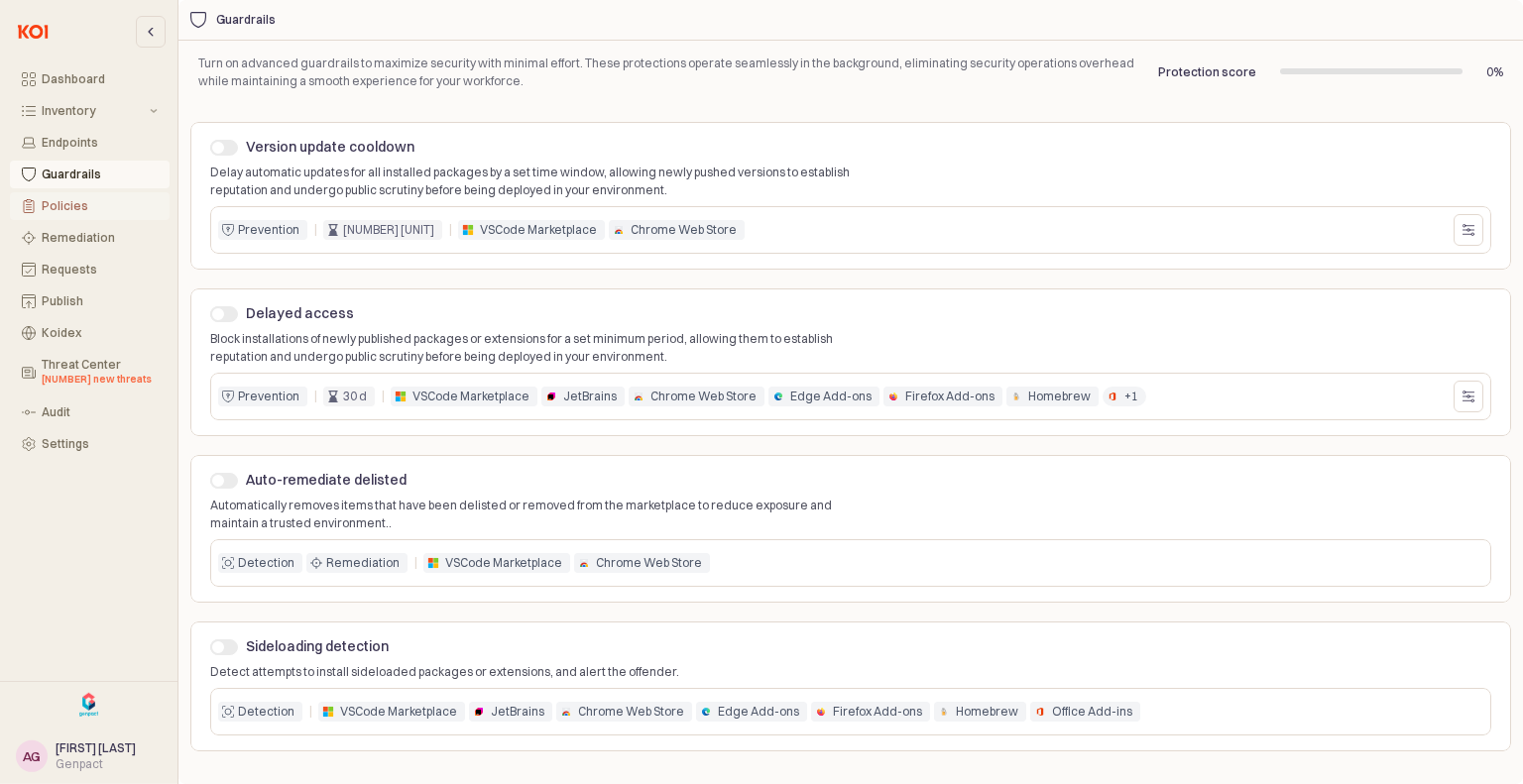 click on "Policies" at bounding box center (99, 206) 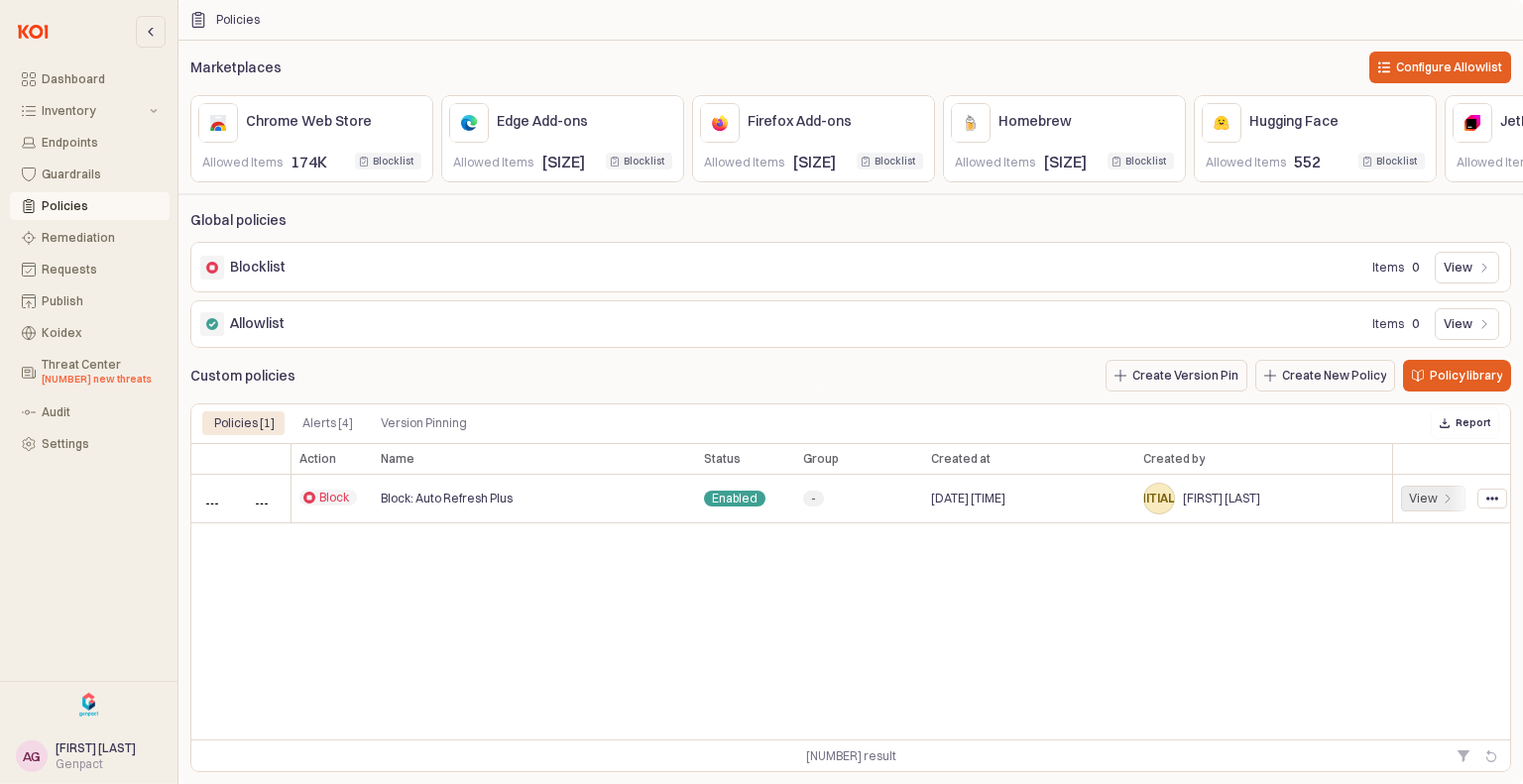 click on "View" at bounding box center [1423, 499] 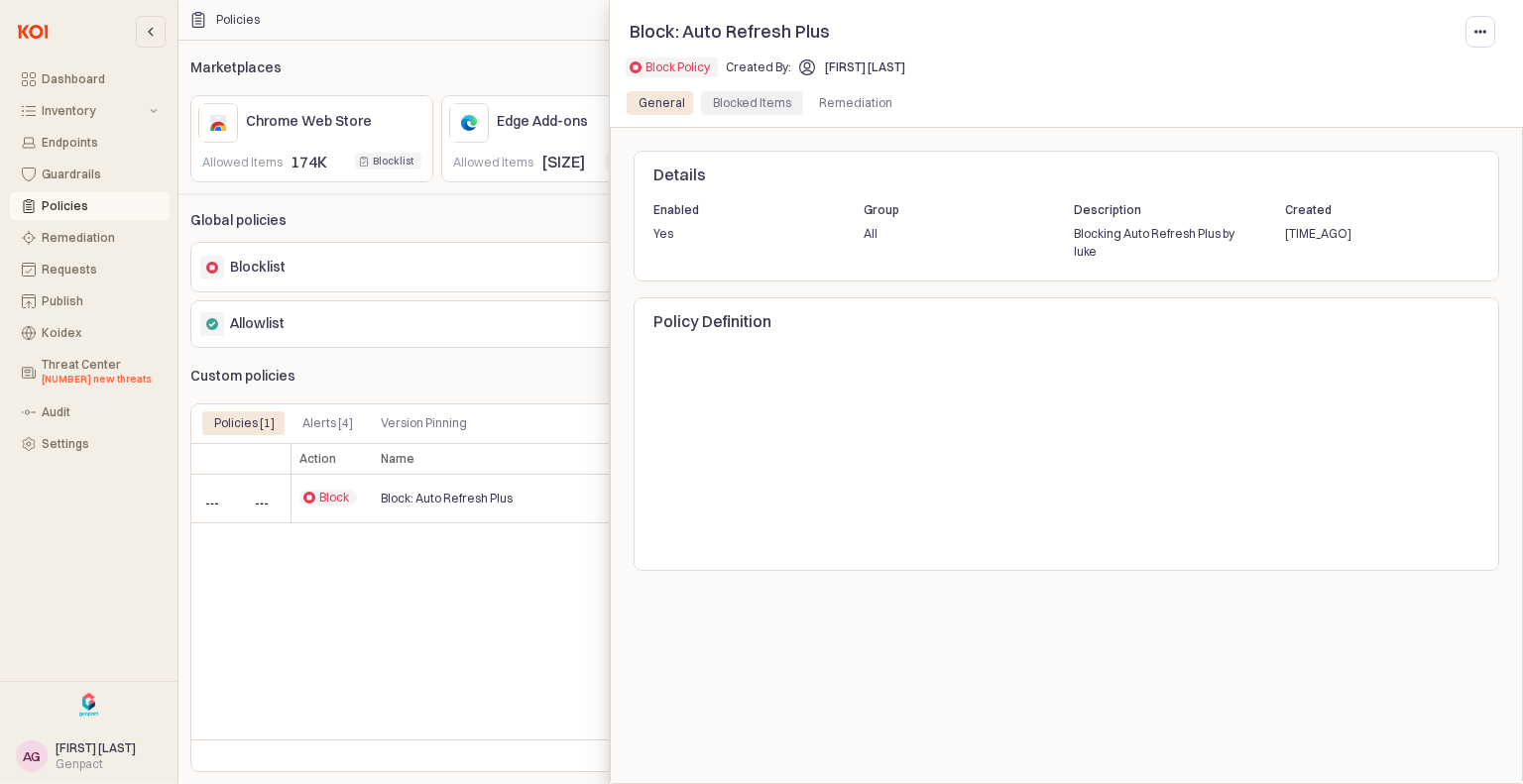 click on "Blocked Items" at bounding box center (752, 103) 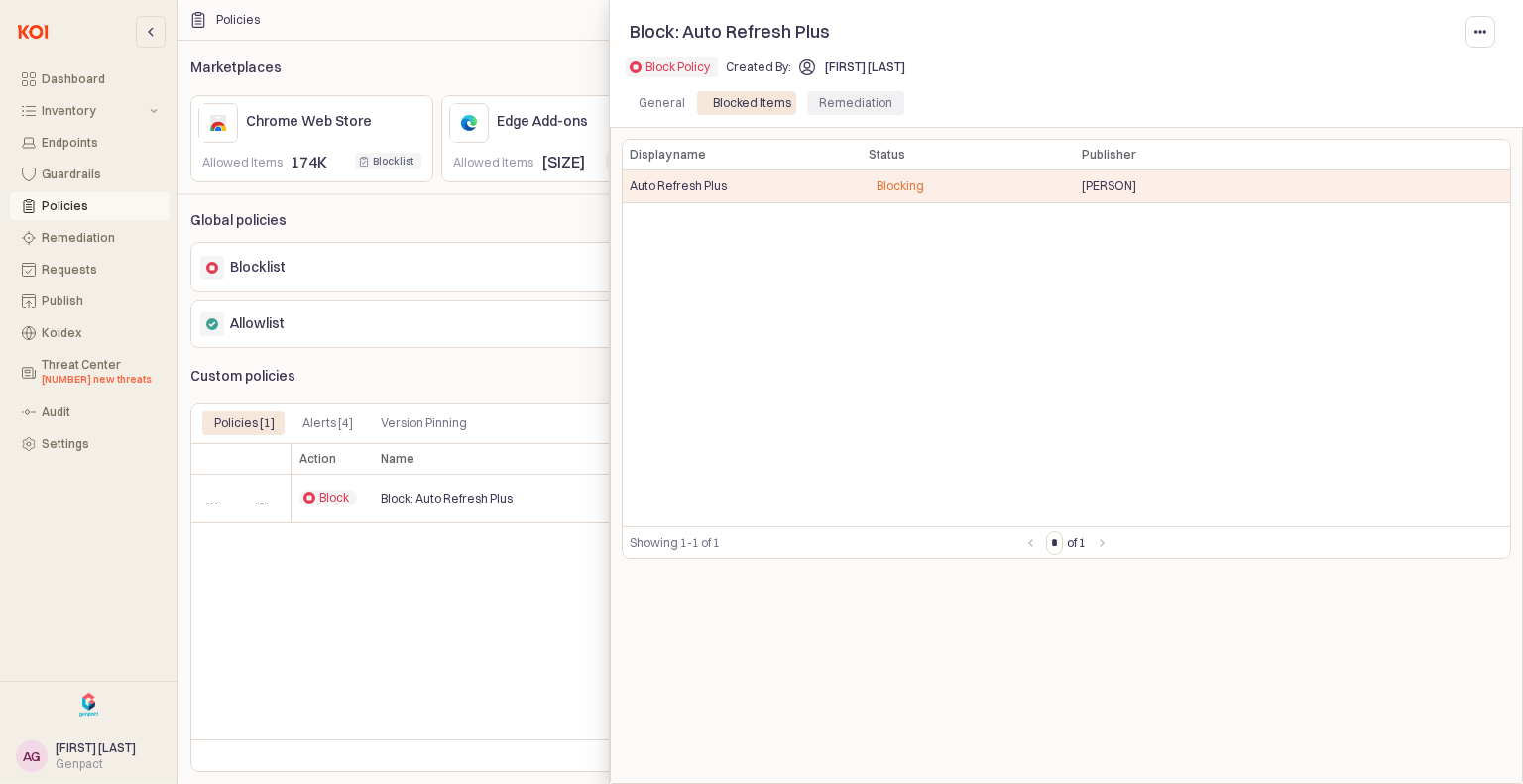 click on "Remediation" at bounding box center [856, 103] 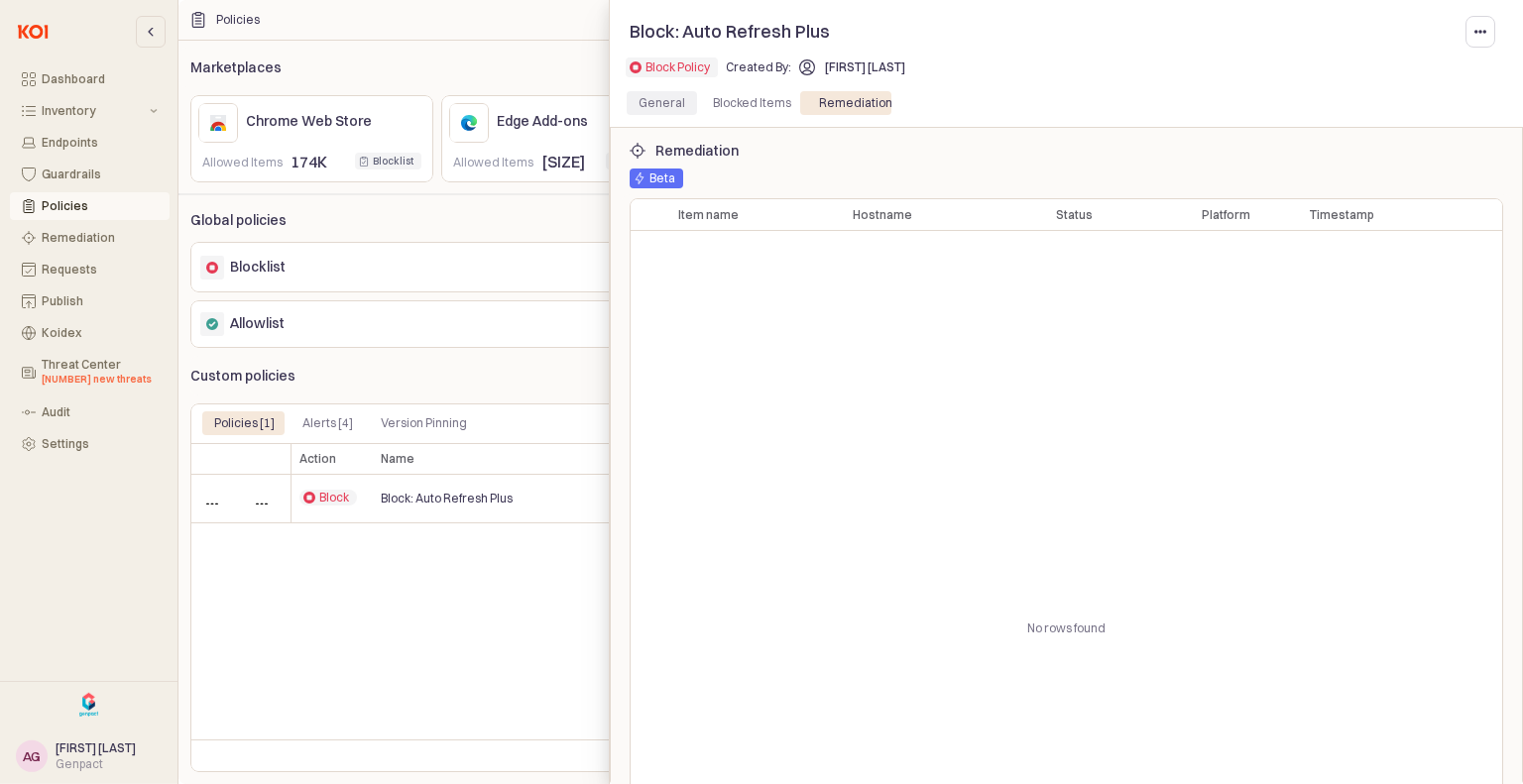 click on "General" at bounding box center [661, 103] 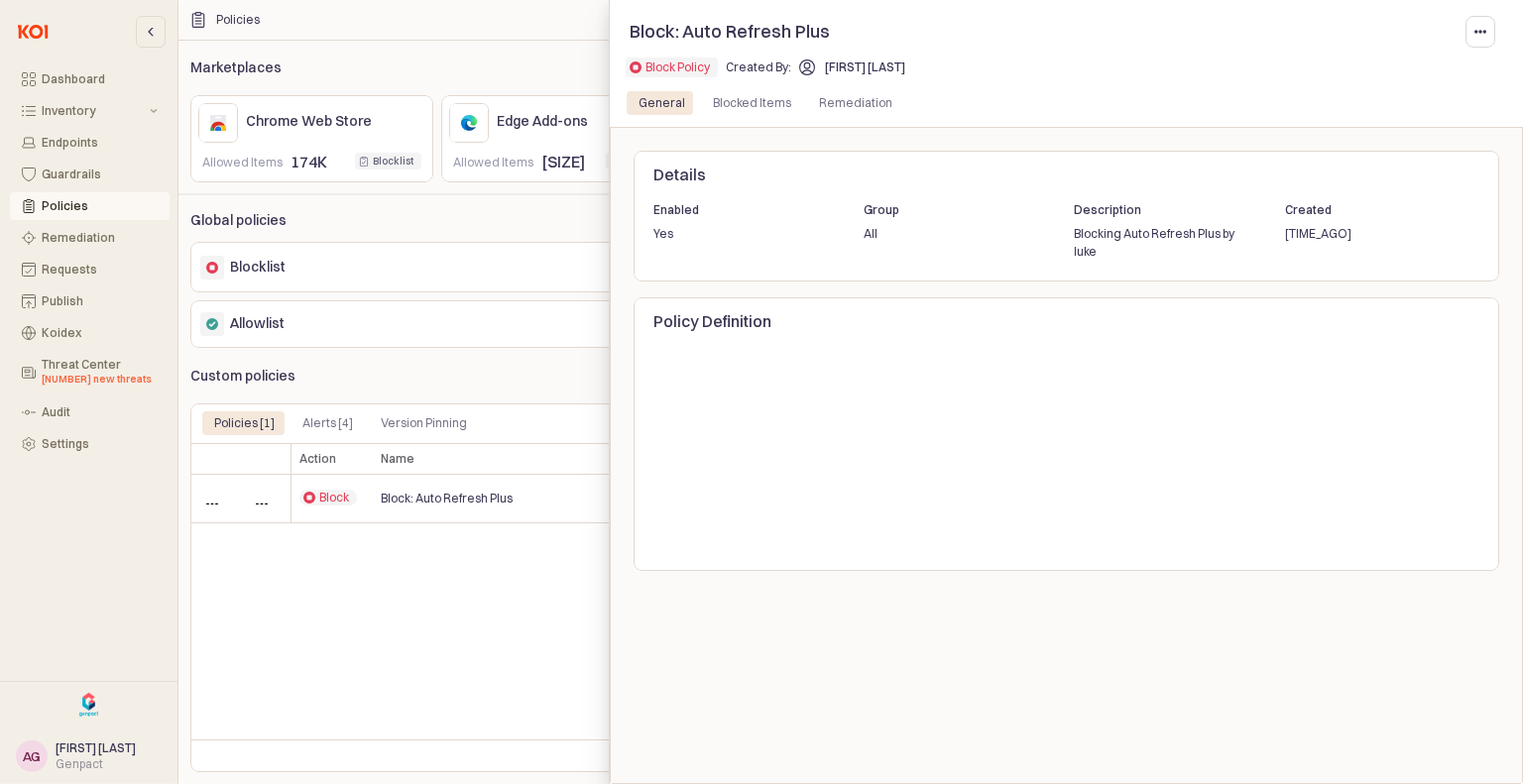click at bounding box center (762, 392) 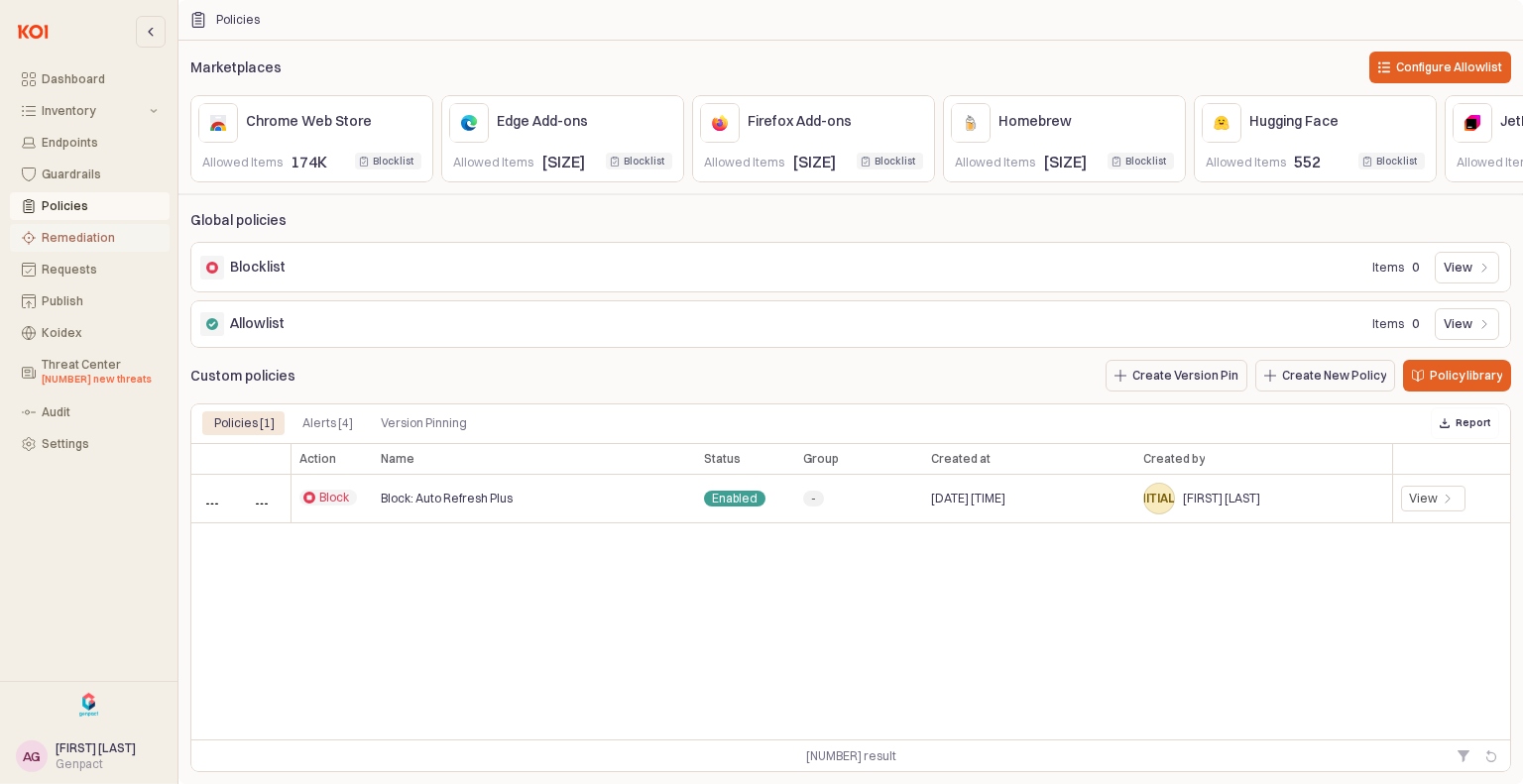 click on "Remediation" at bounding box center (99, 238) 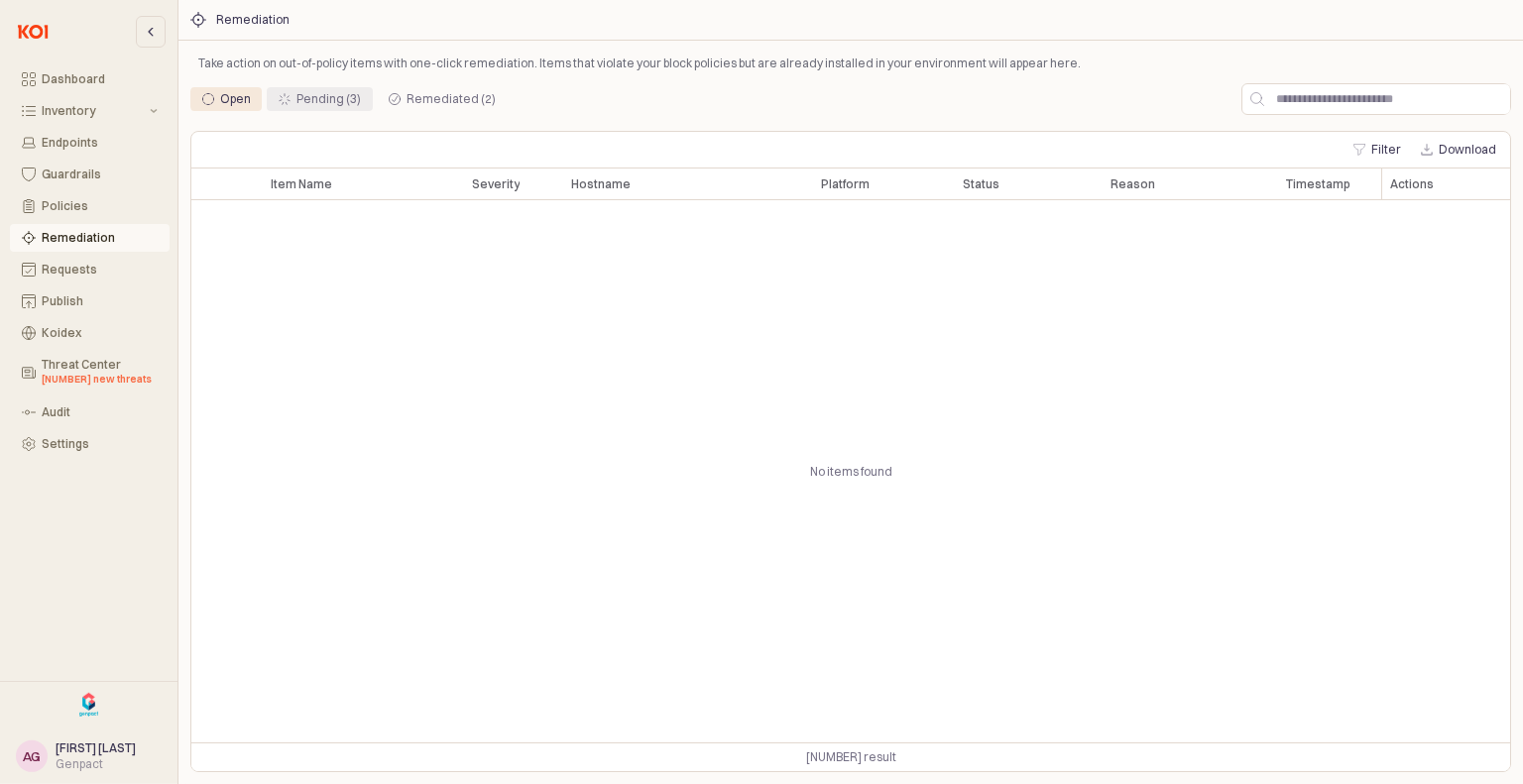 click on "Pending (3)" at bounding box center [328, 99] 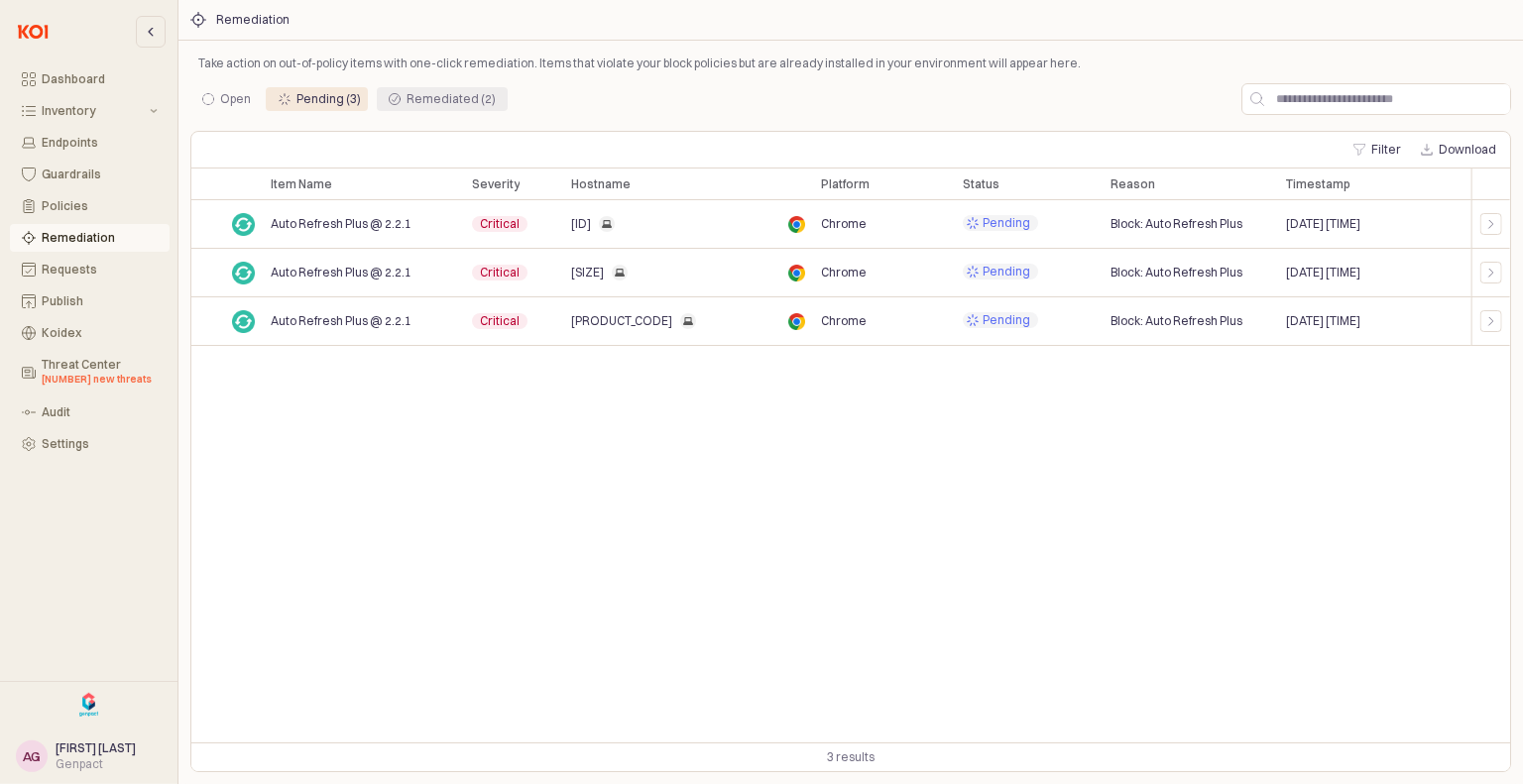click on "Remediated (2)" at bounding box center (442, 99) 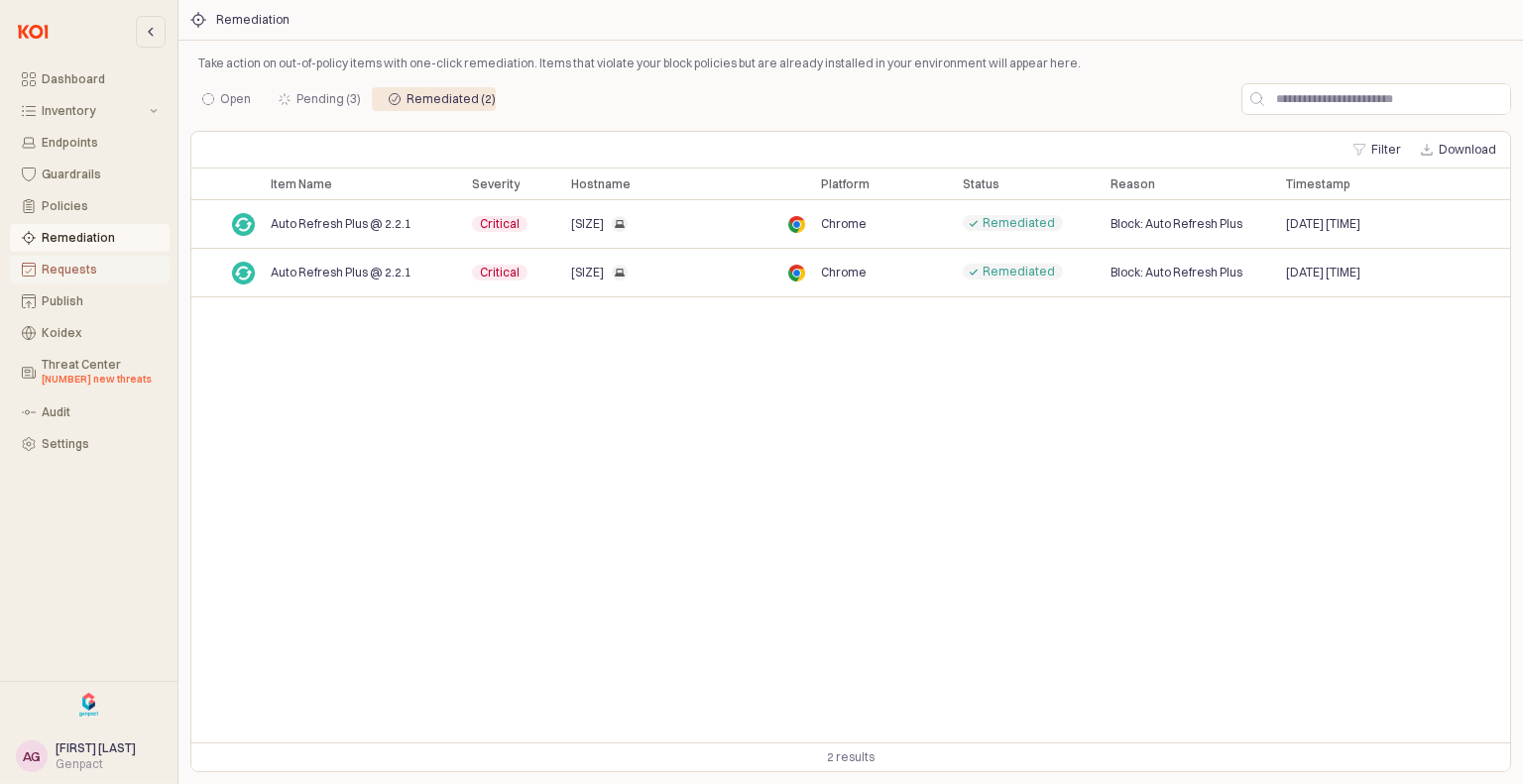 click on "Requests" at bounding box center (99, 270) 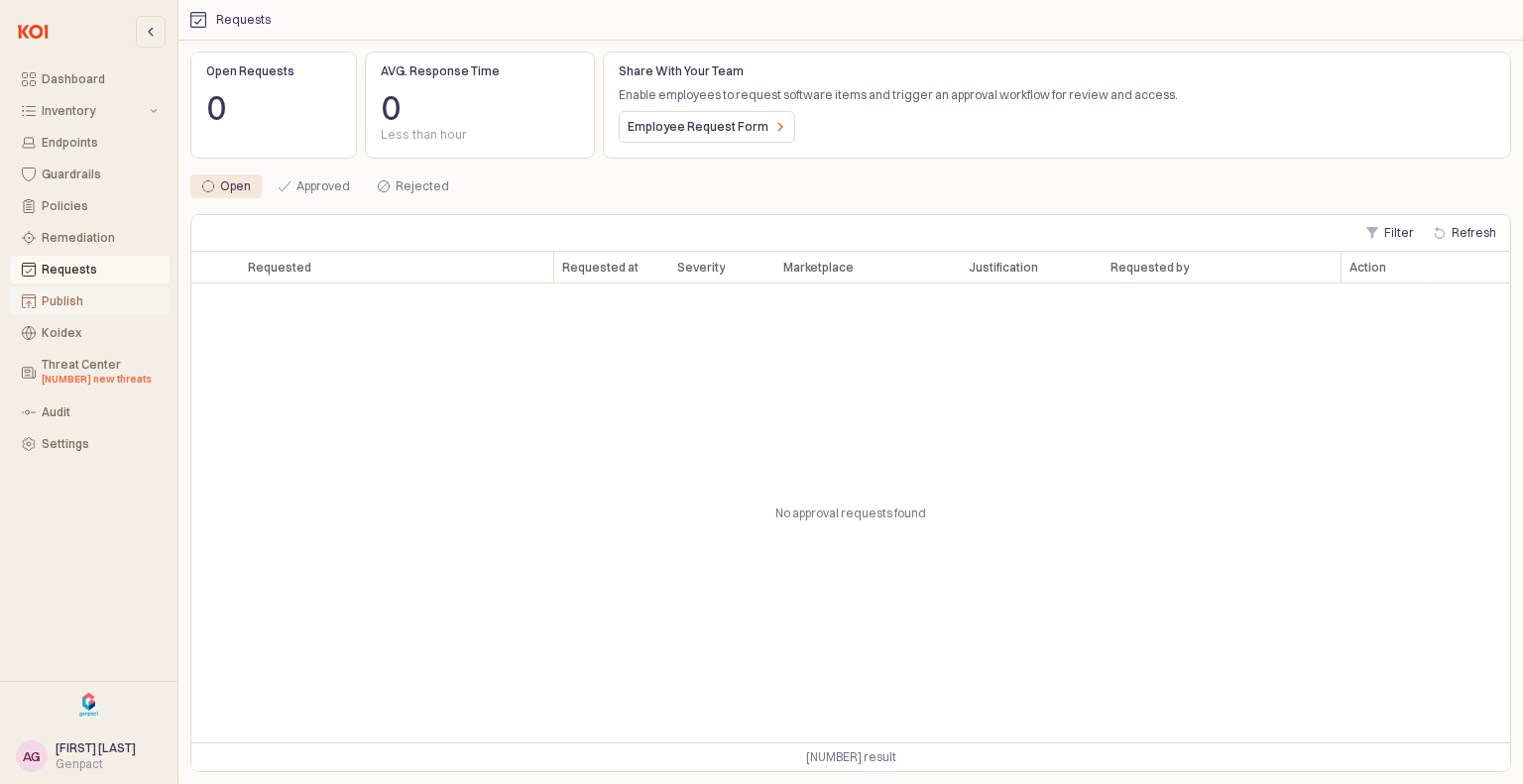 click on "Publish" at bounding box center [99, 301] 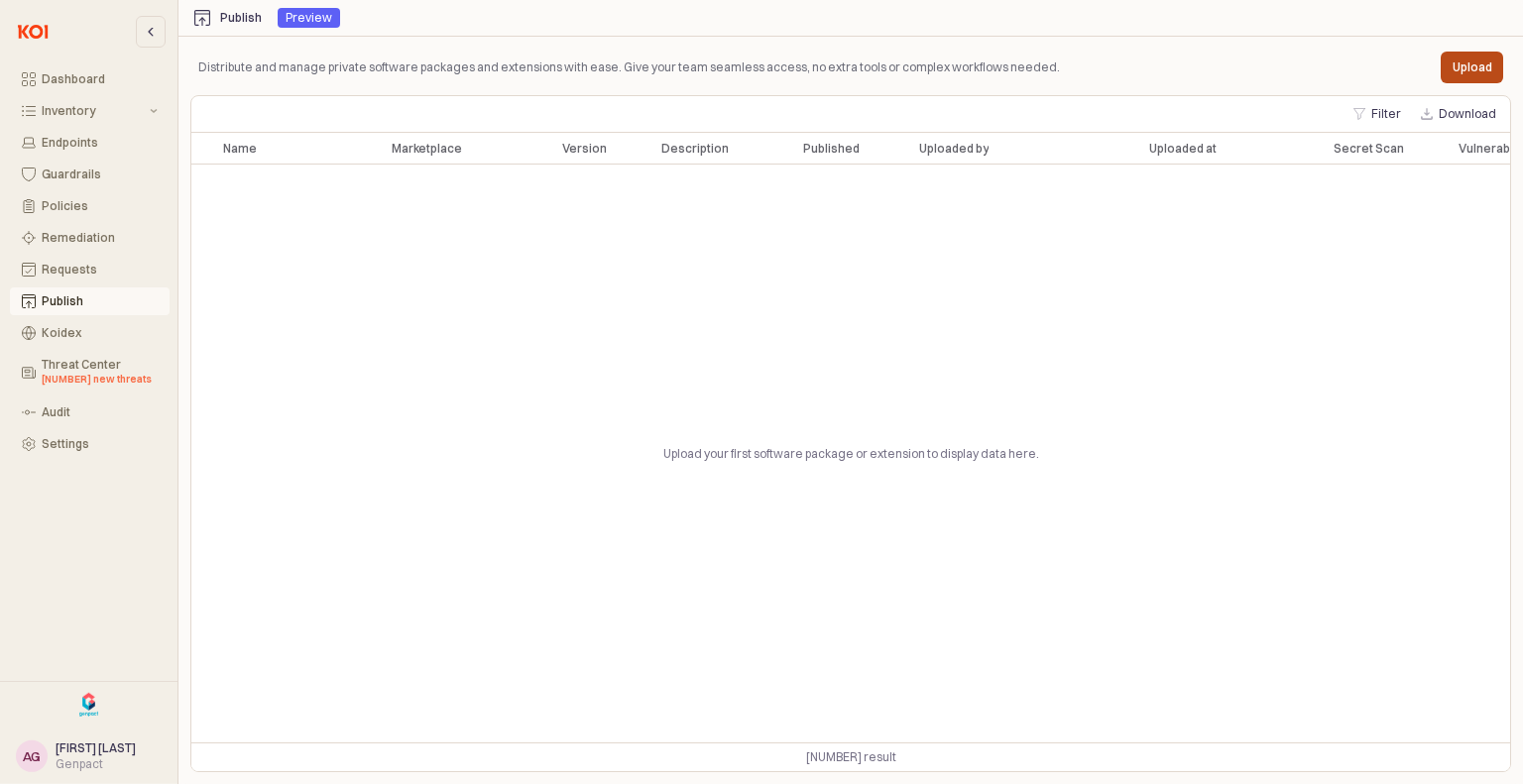 click on "Upload" at bounding box center (1471, 67) 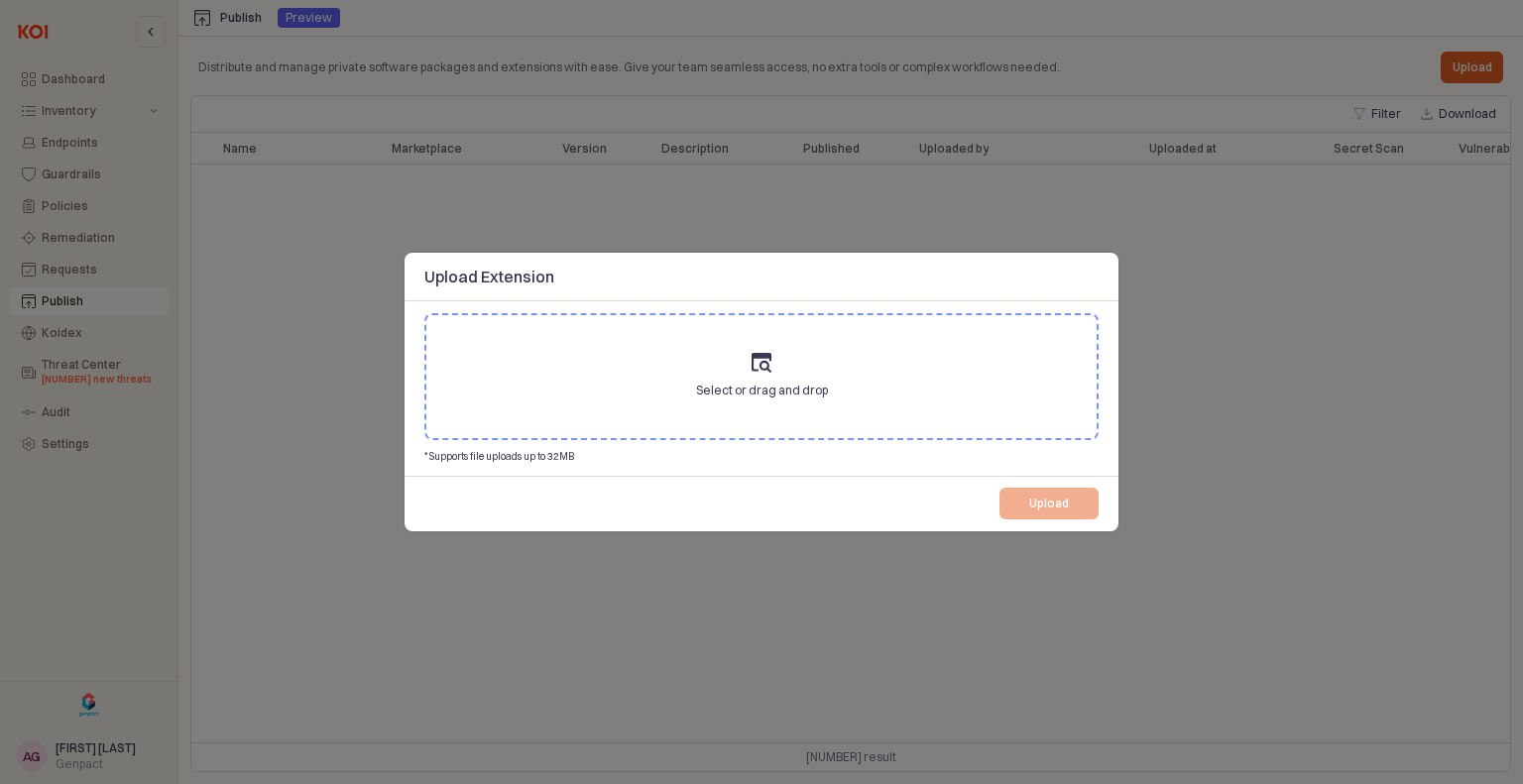click at bounding box center (762, 392) 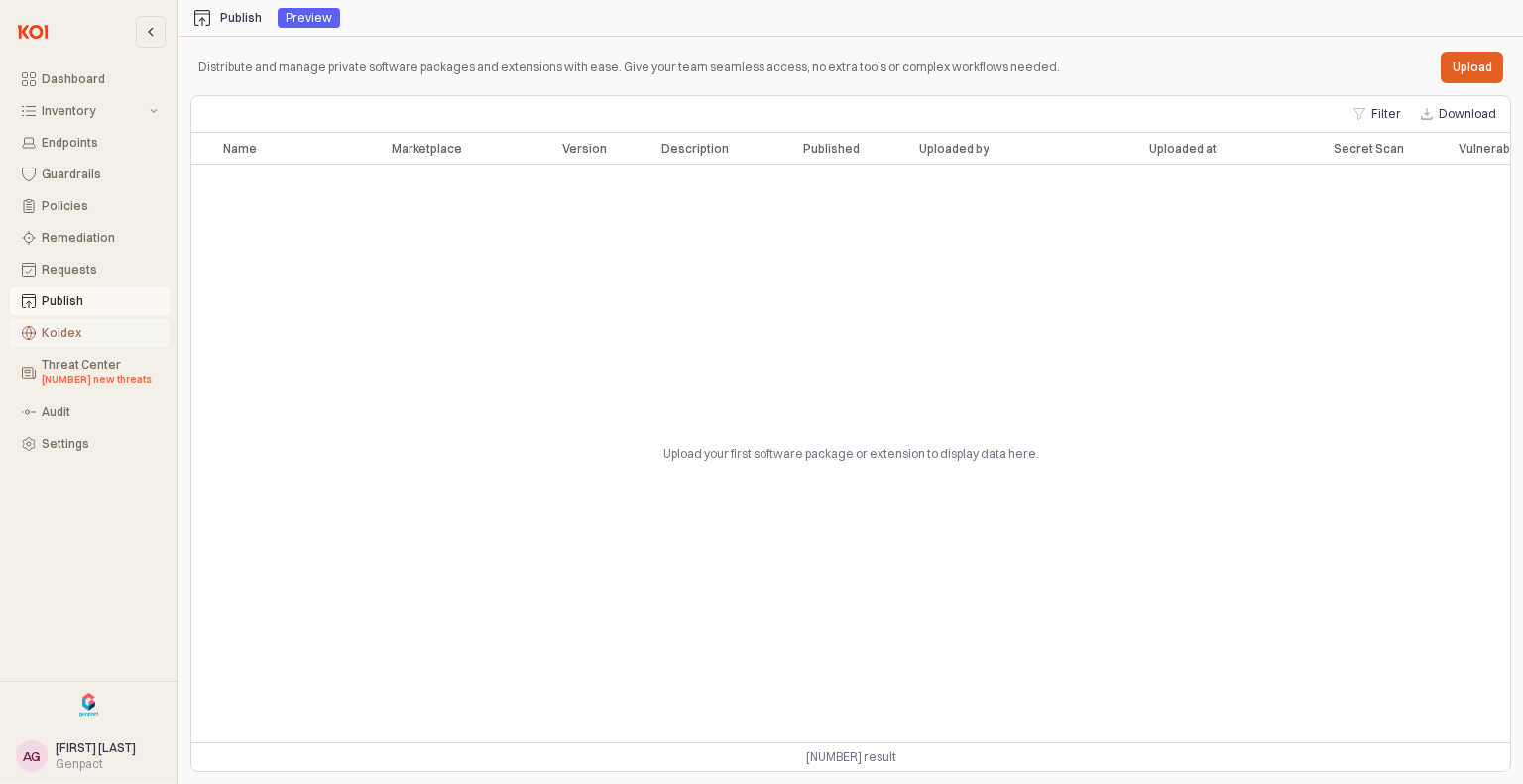click on "Koidex" at bounding box center (99, 333) 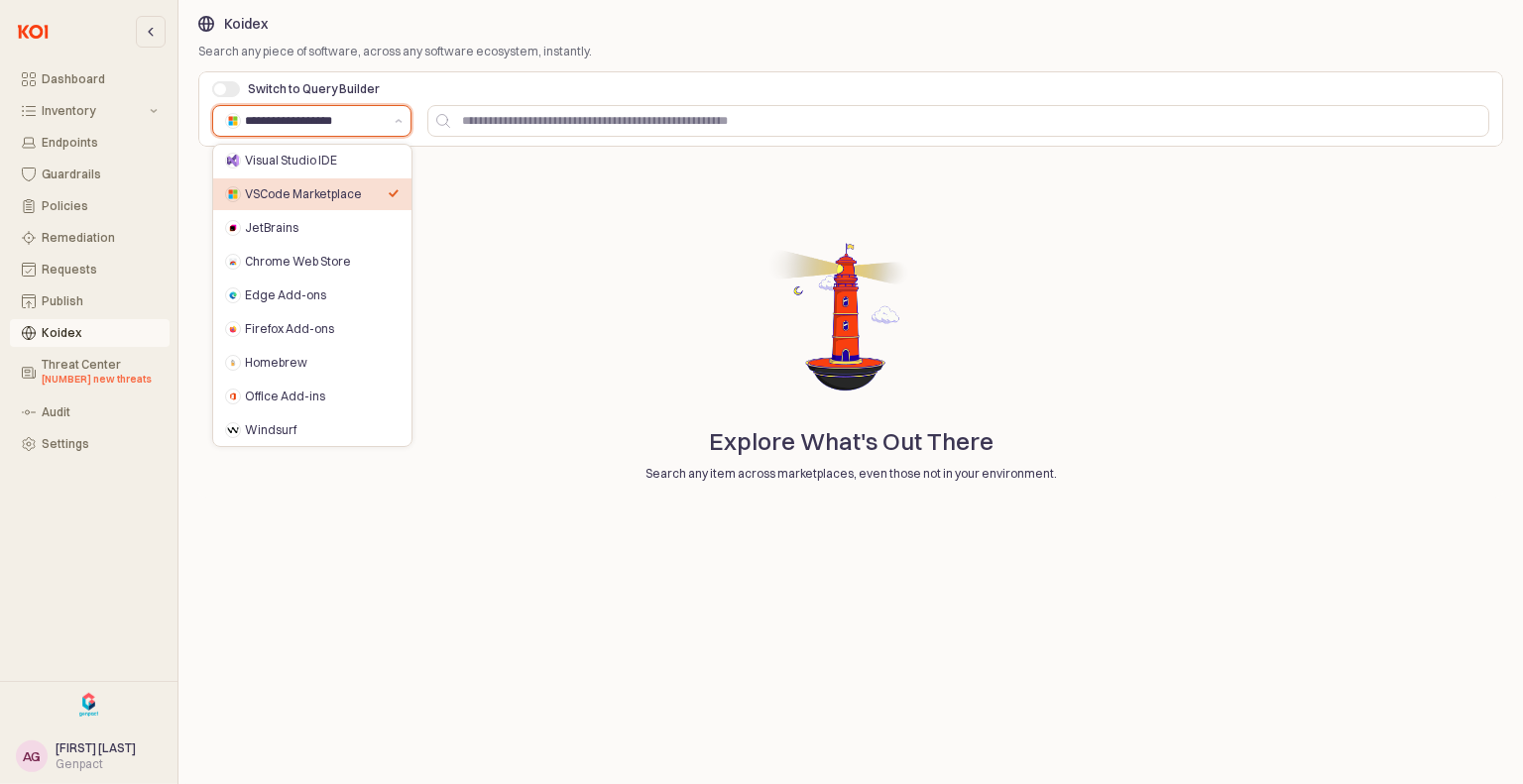 click on "**********" at bounding box center [313, 121] 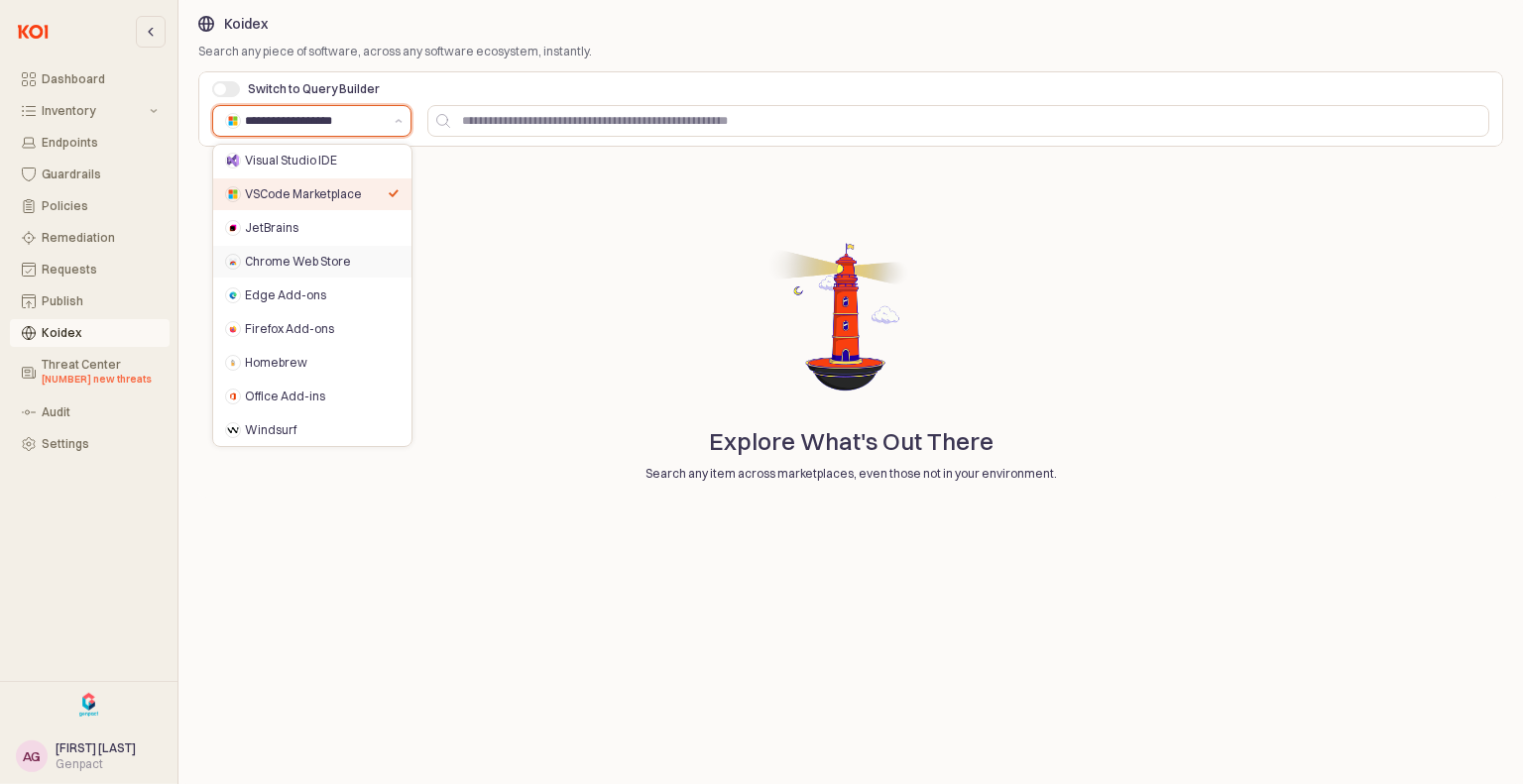 click on "Chrome Web Store" at bounding box center [316, 262] 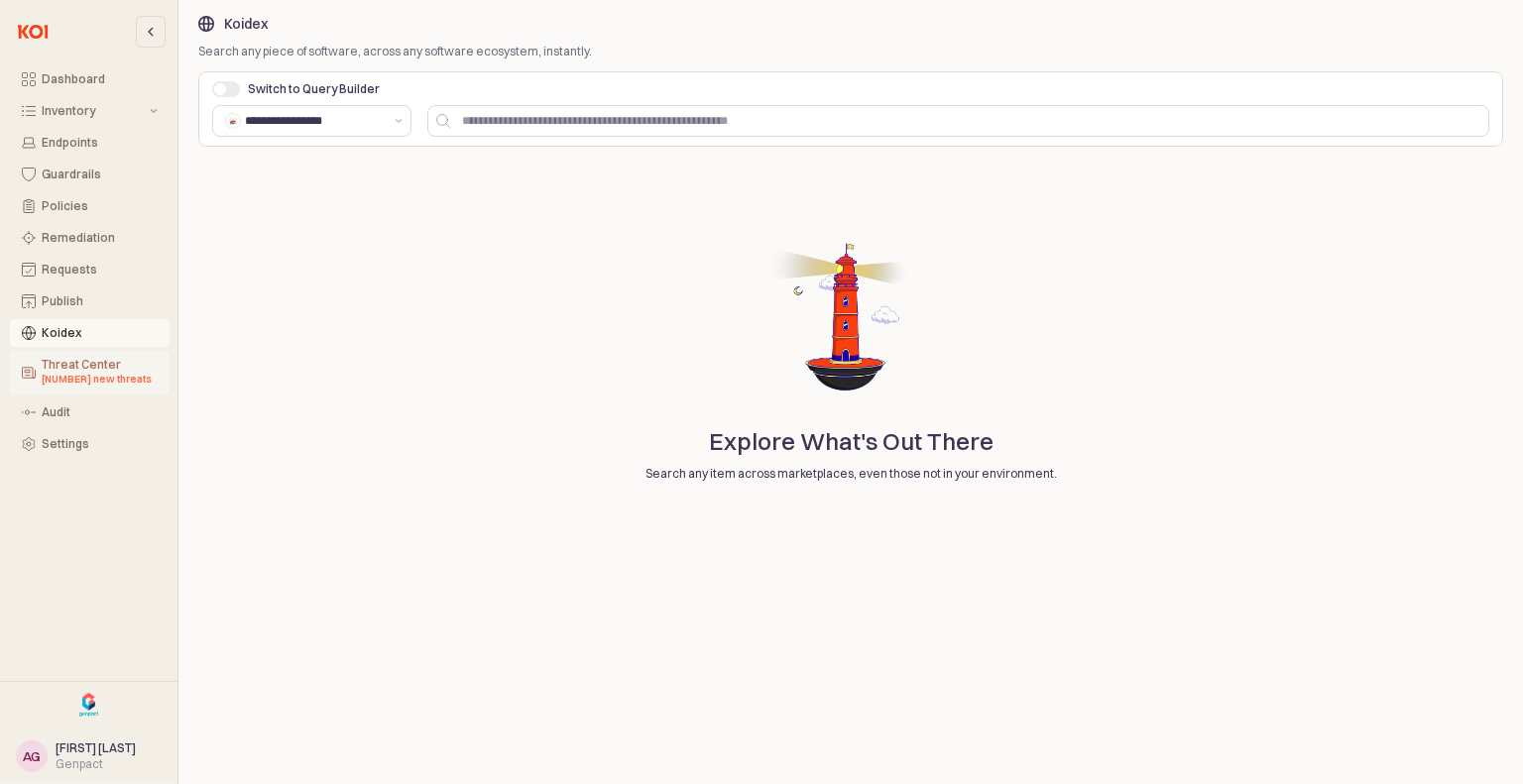 click on "[NUMBER] new threats" at bounding box center (99, 380) 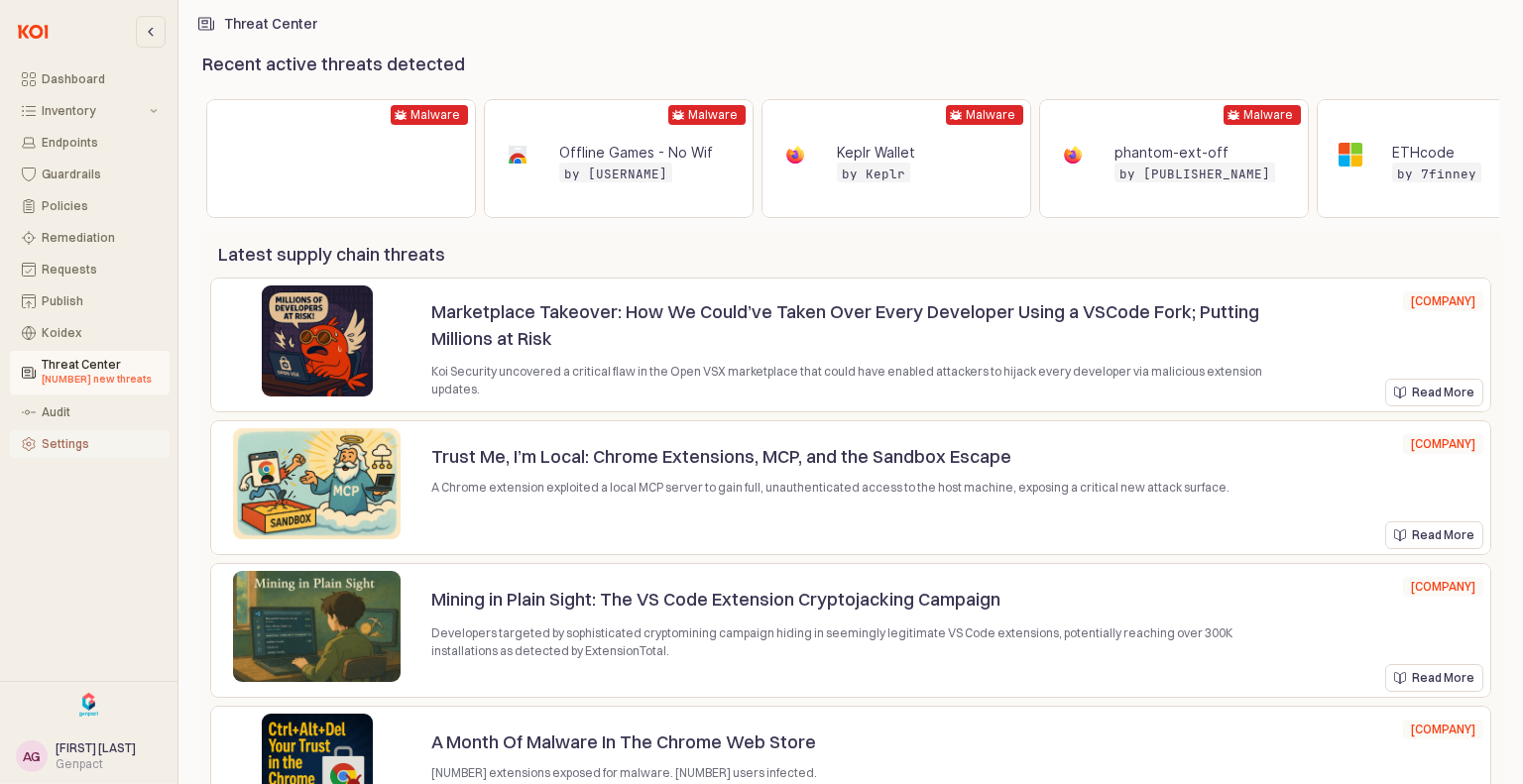 click on "Settings" at bounding box center (99, 444) 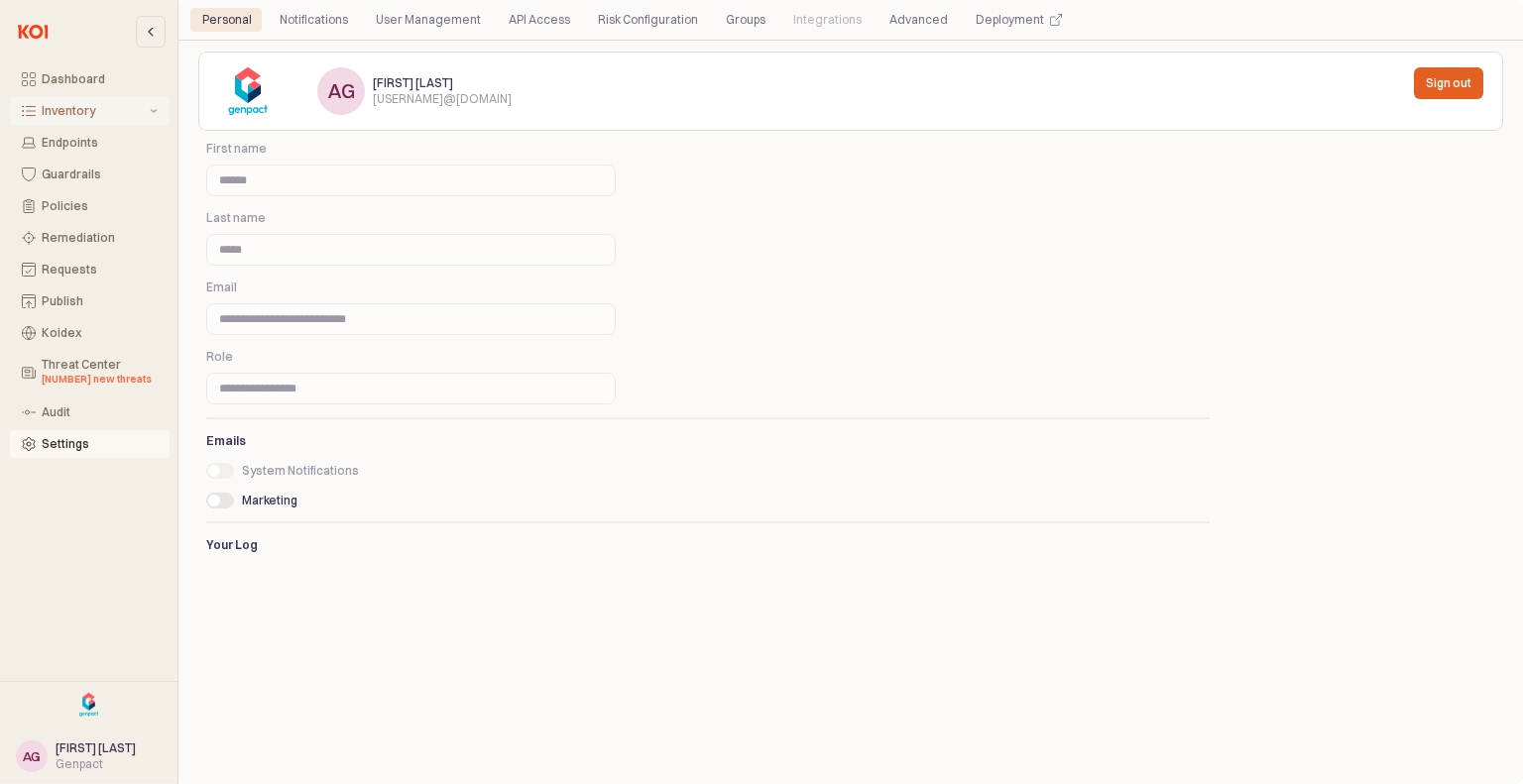 click on "Inventory" at bounding box center (93, 111) 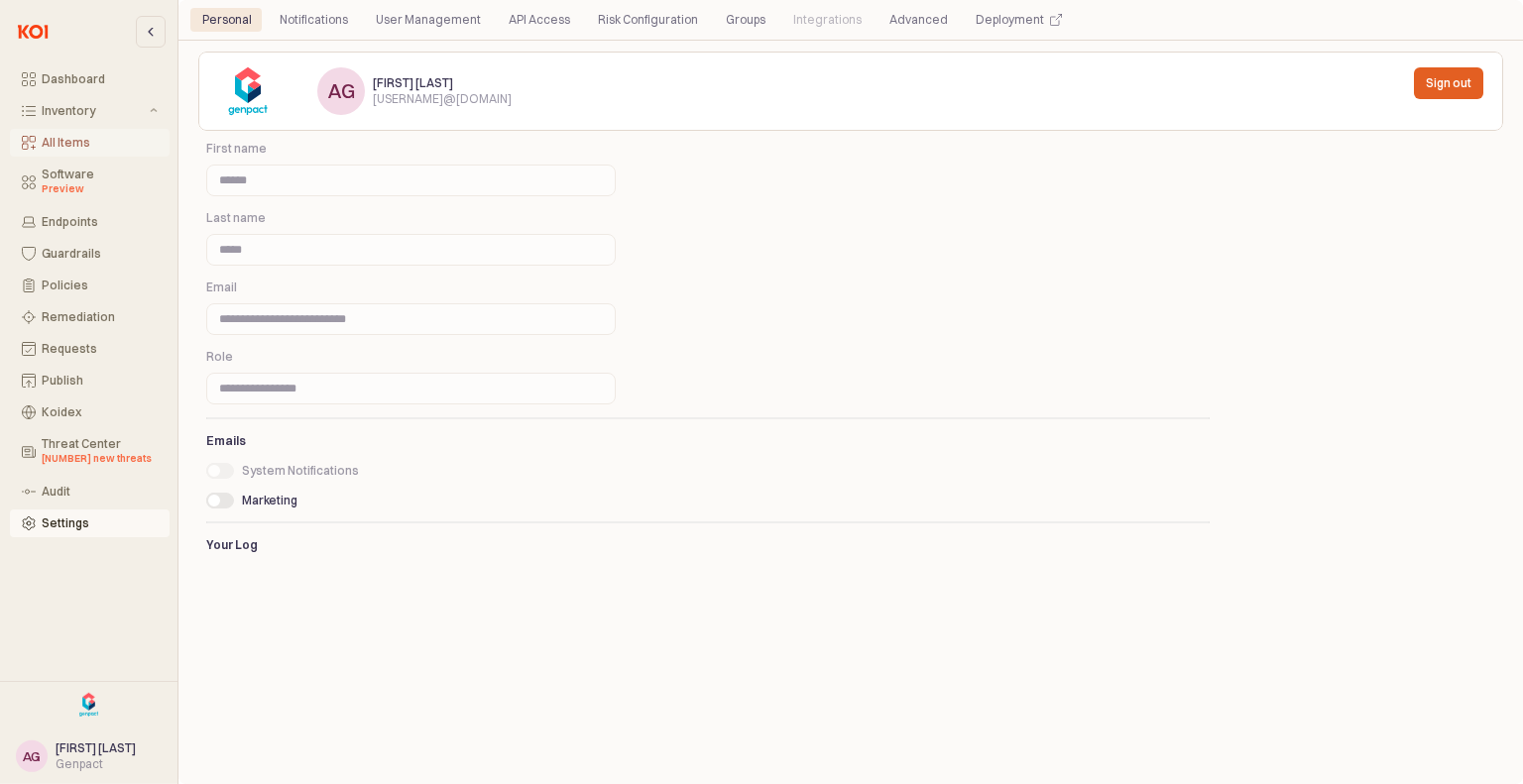 click on "All Items" at bounding box center [89, 143] 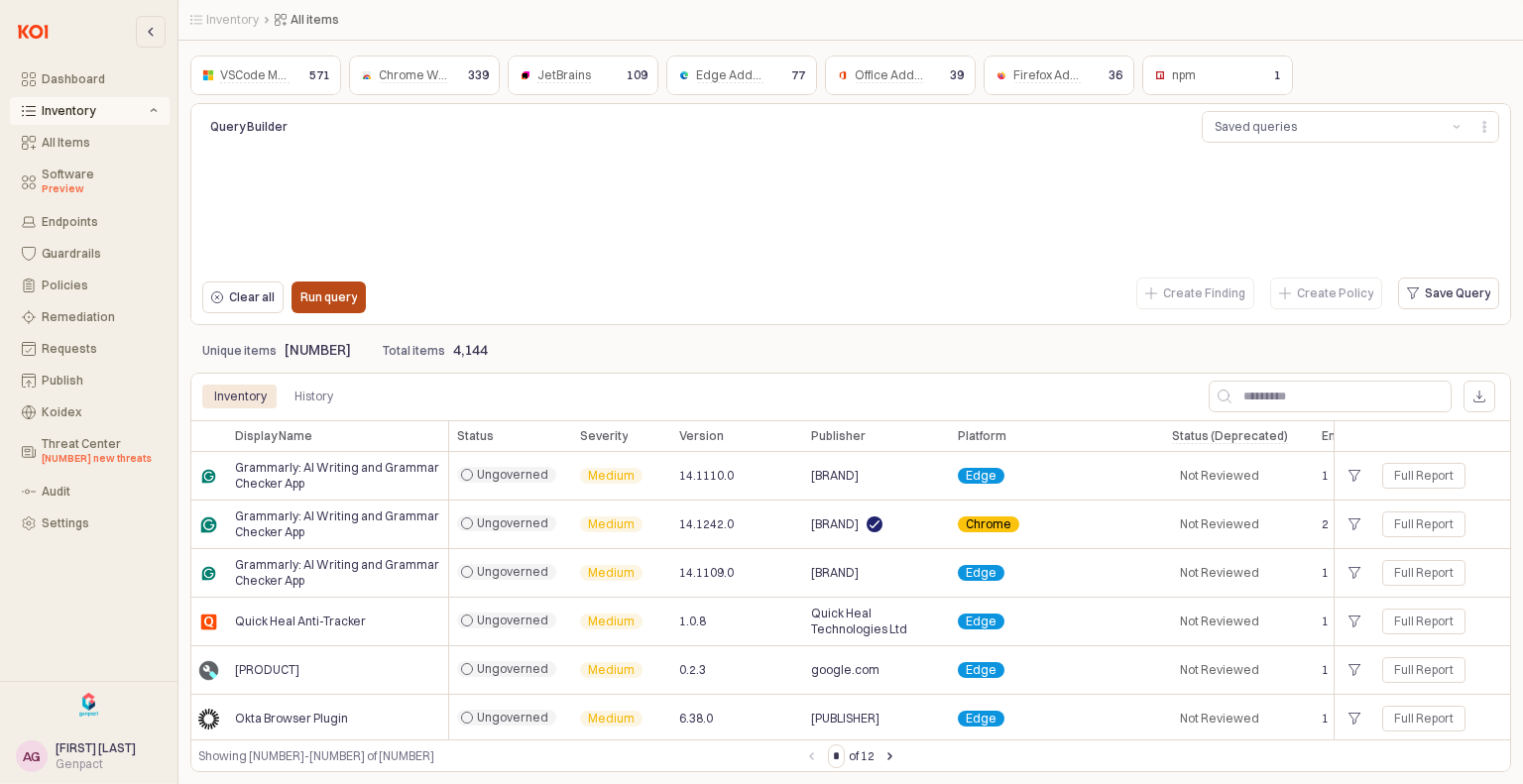 click on "Run query" at bounding box center (328, 297) 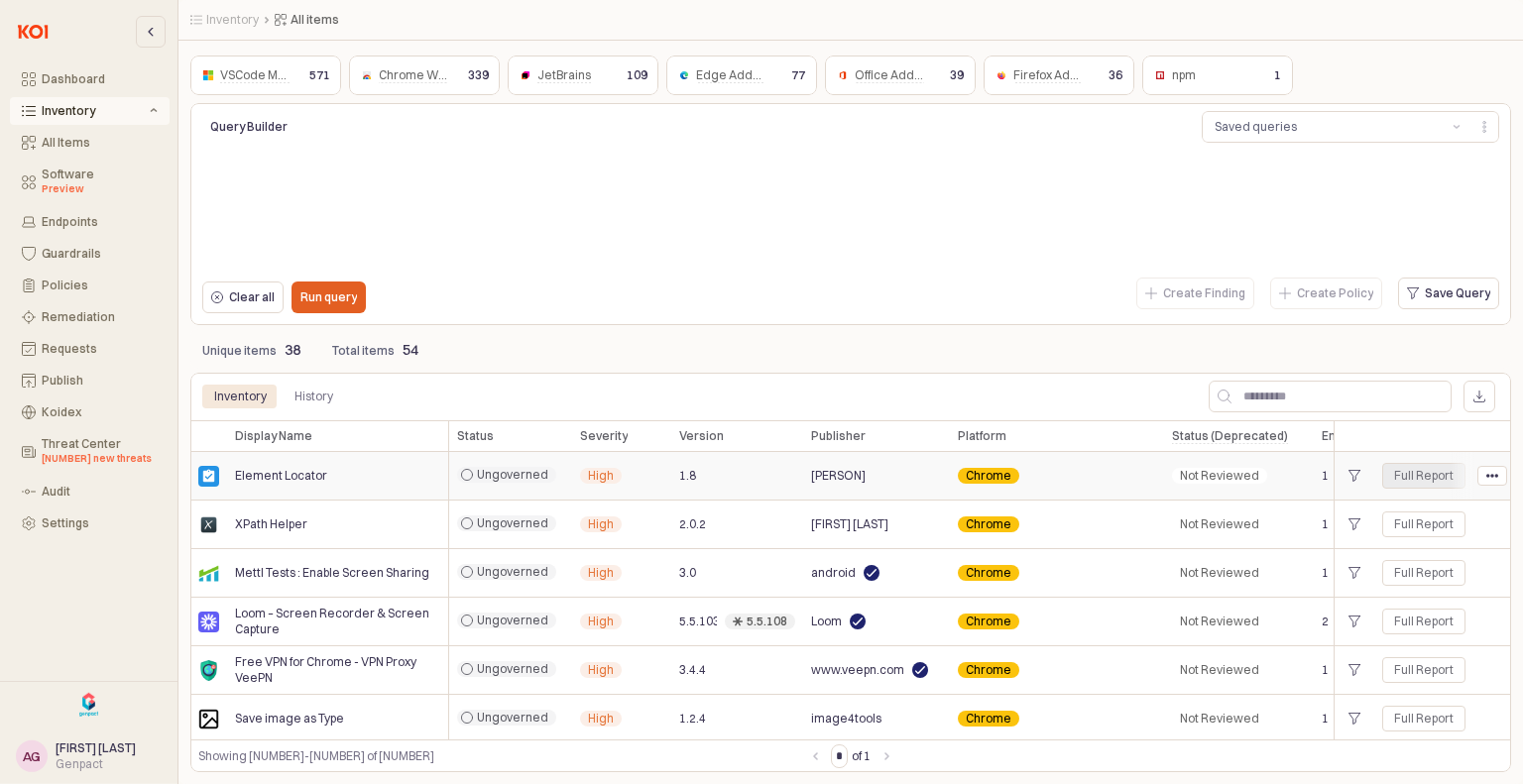click on "Full Report" at bounding box center [1424, 476] 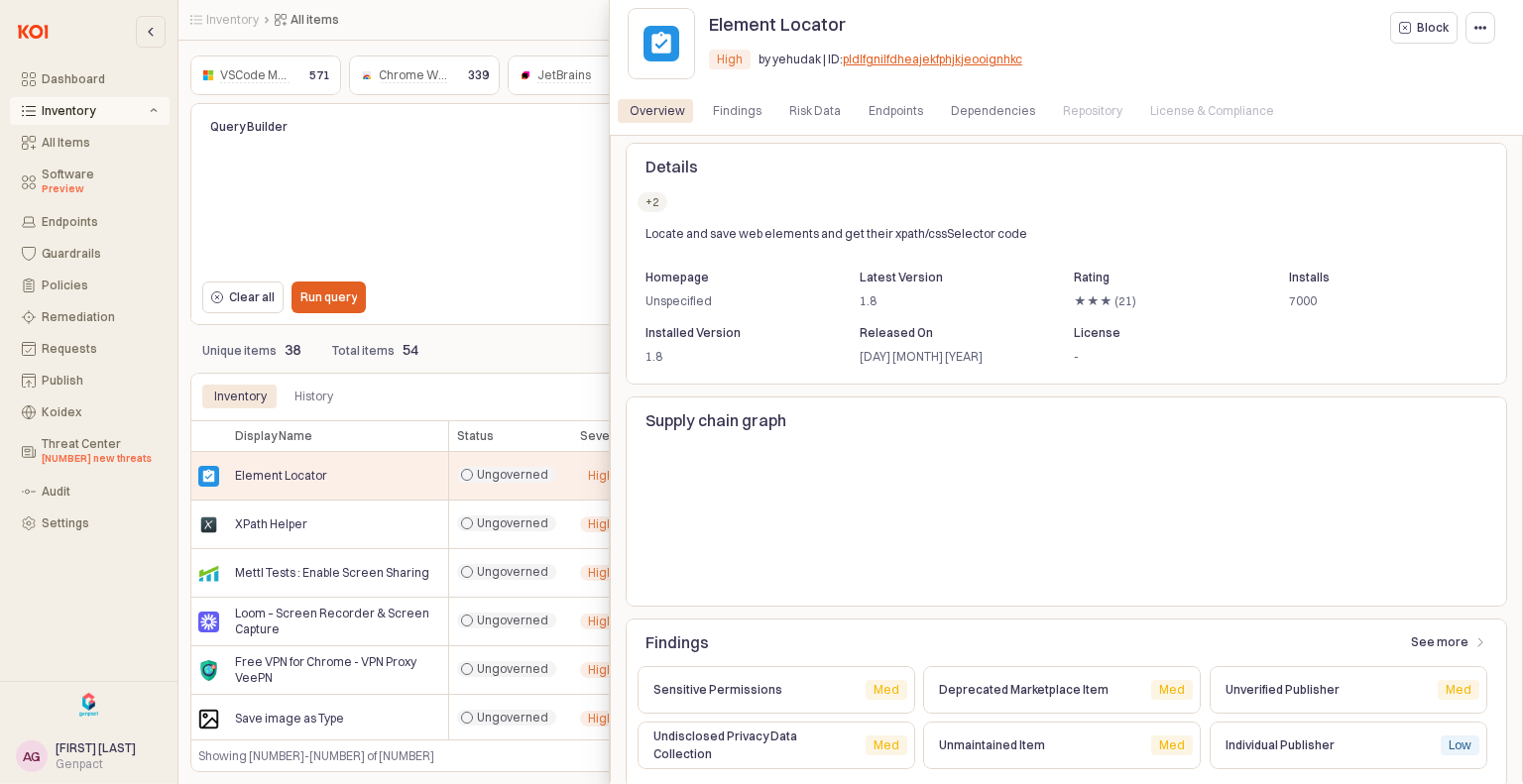 scroll, scrollTop: 270, scrollLeft: 0, axis: vertical 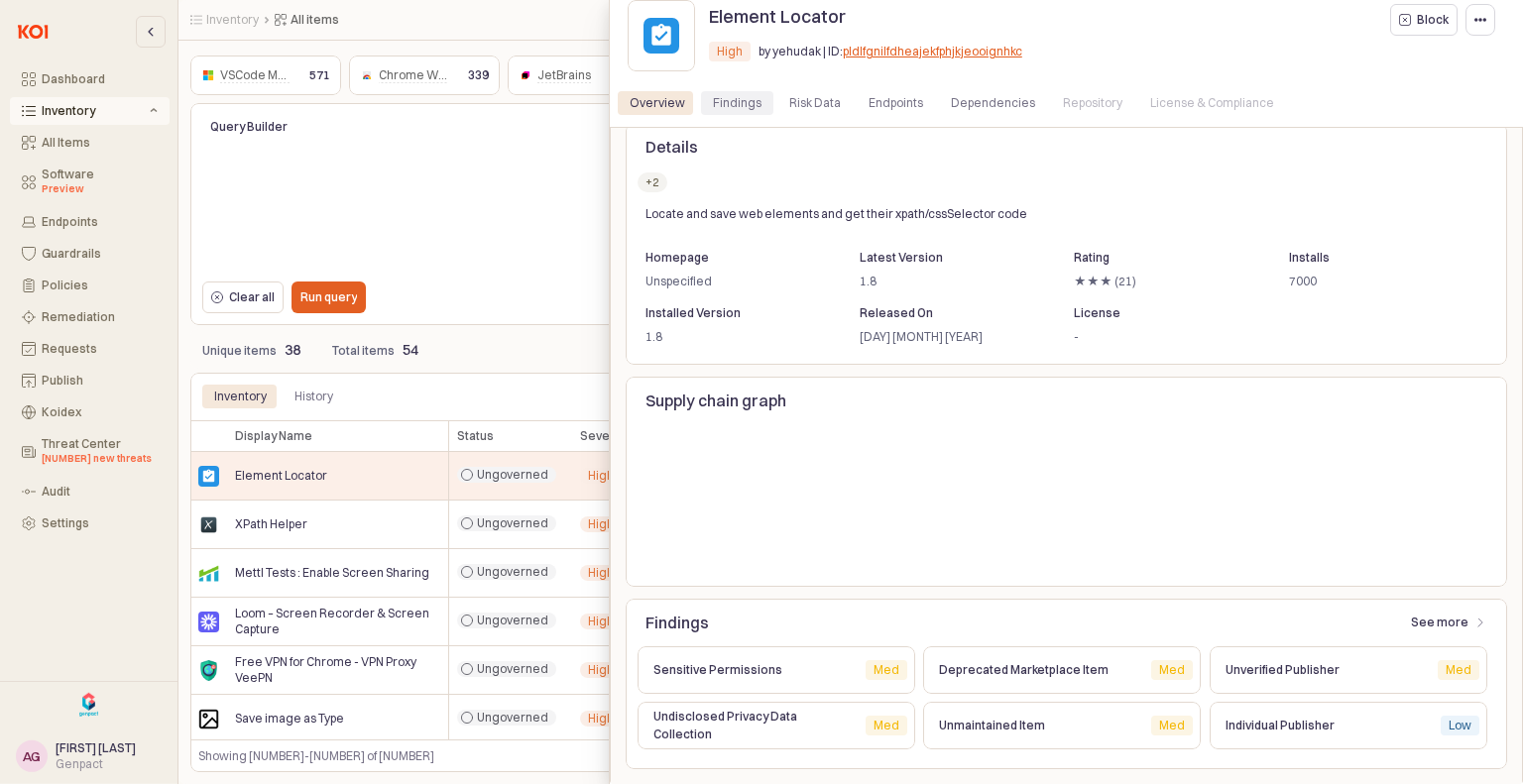 click on "Findings" at bounding box center [737, 103] 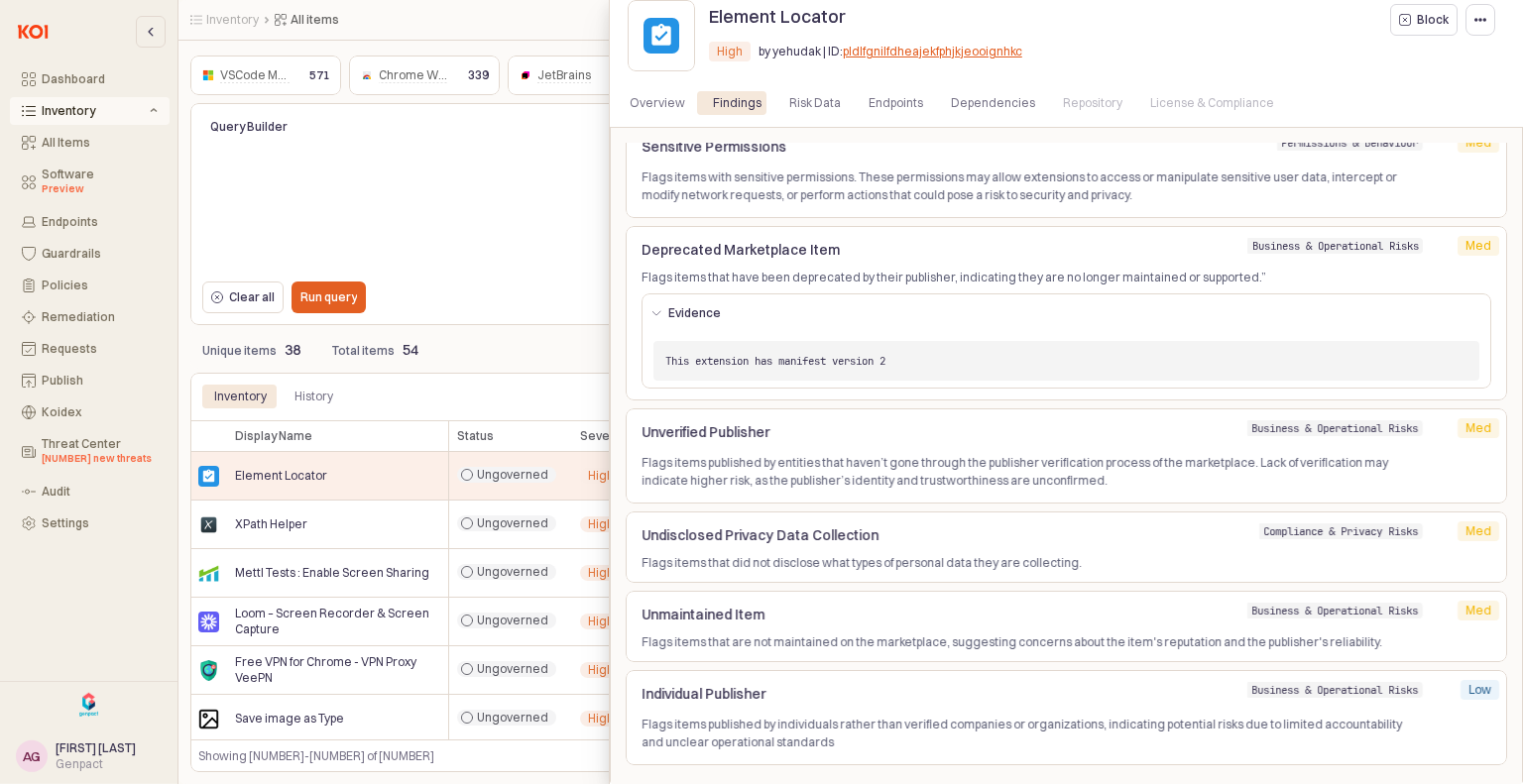 scroll, scrollTop: 0, scrollLeft: 0, axis: both 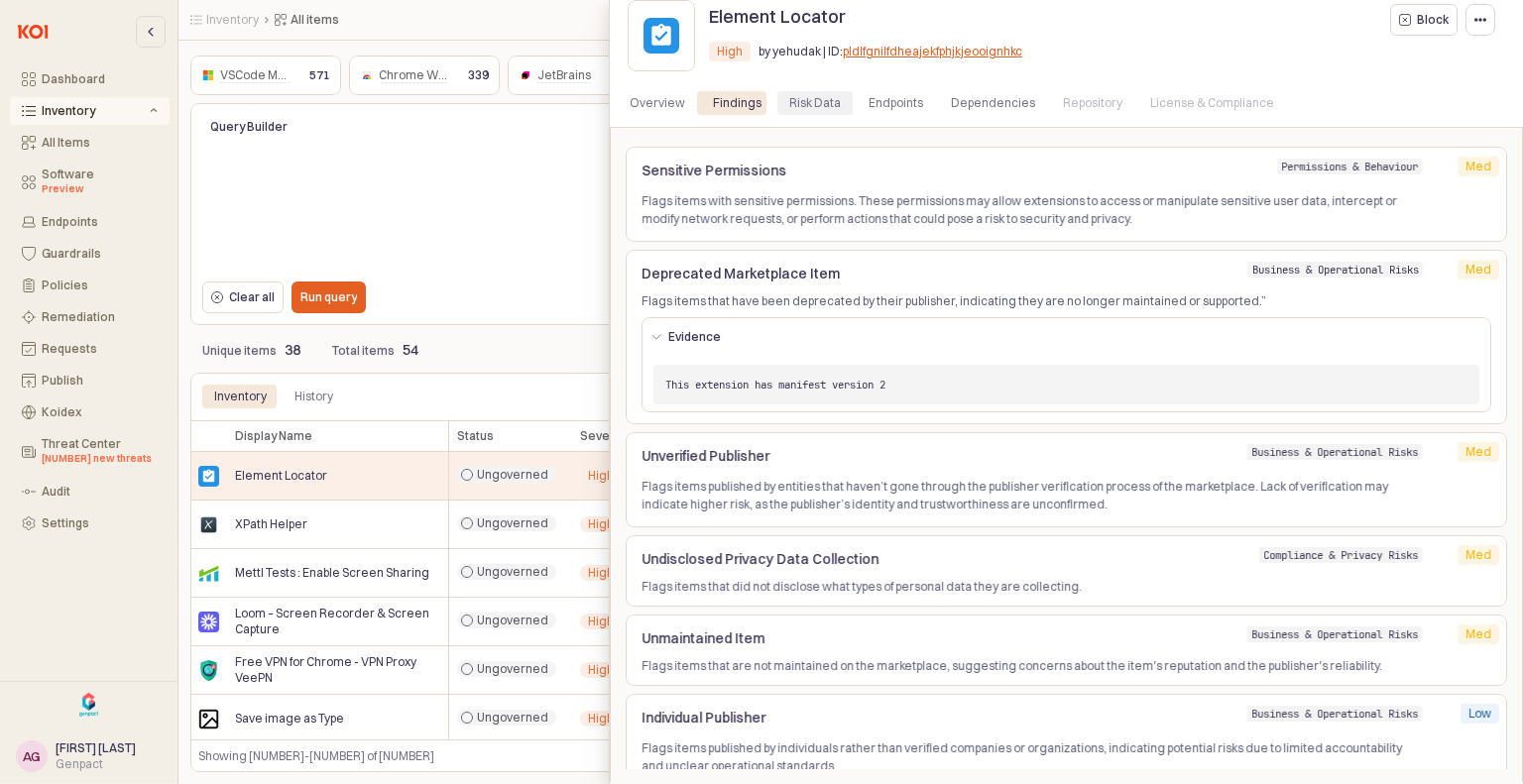 click on "Risk Data" at bounding box center [815, 103] 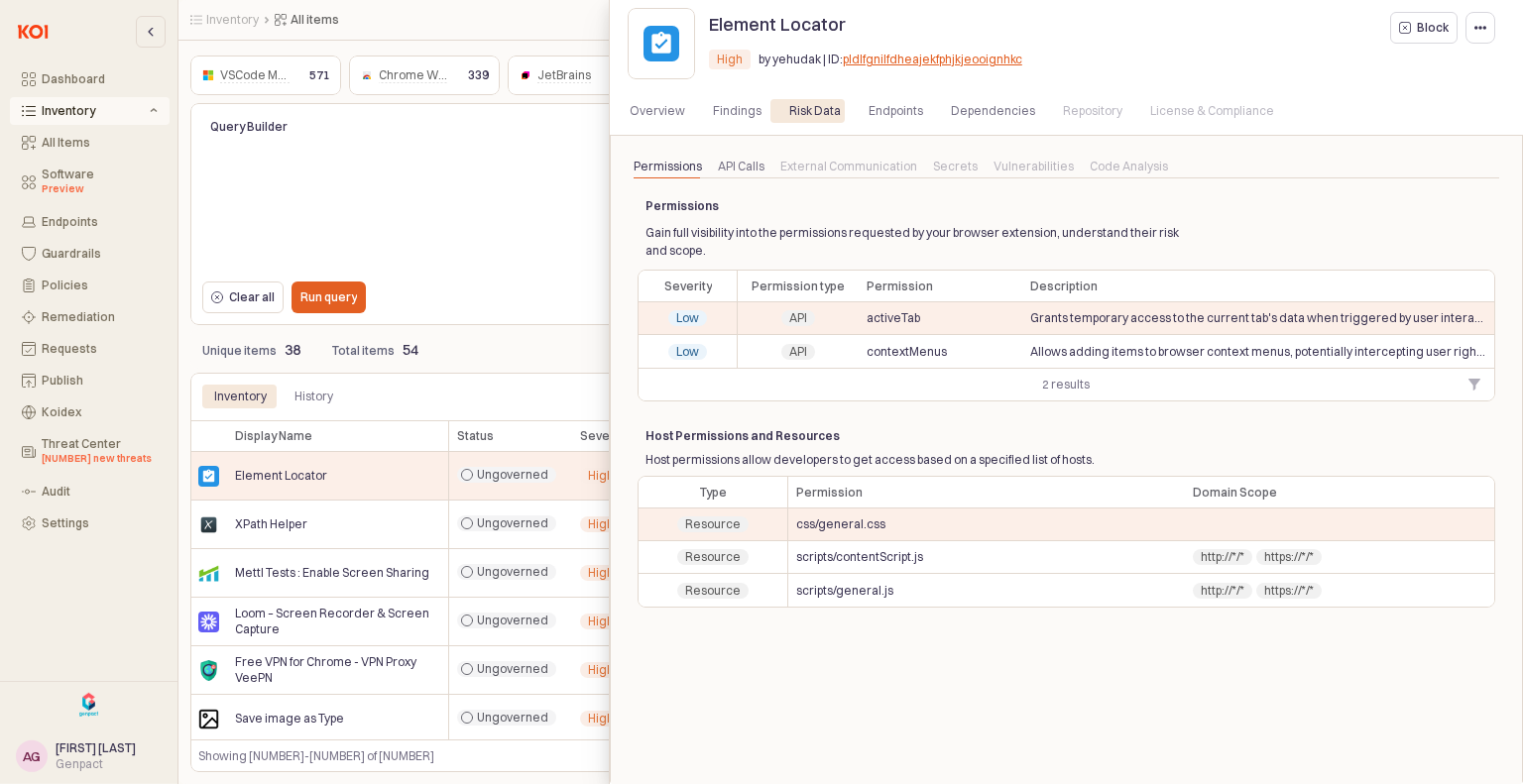 scroll, scrollTop: 0, scrollLeft: 0, axis: both 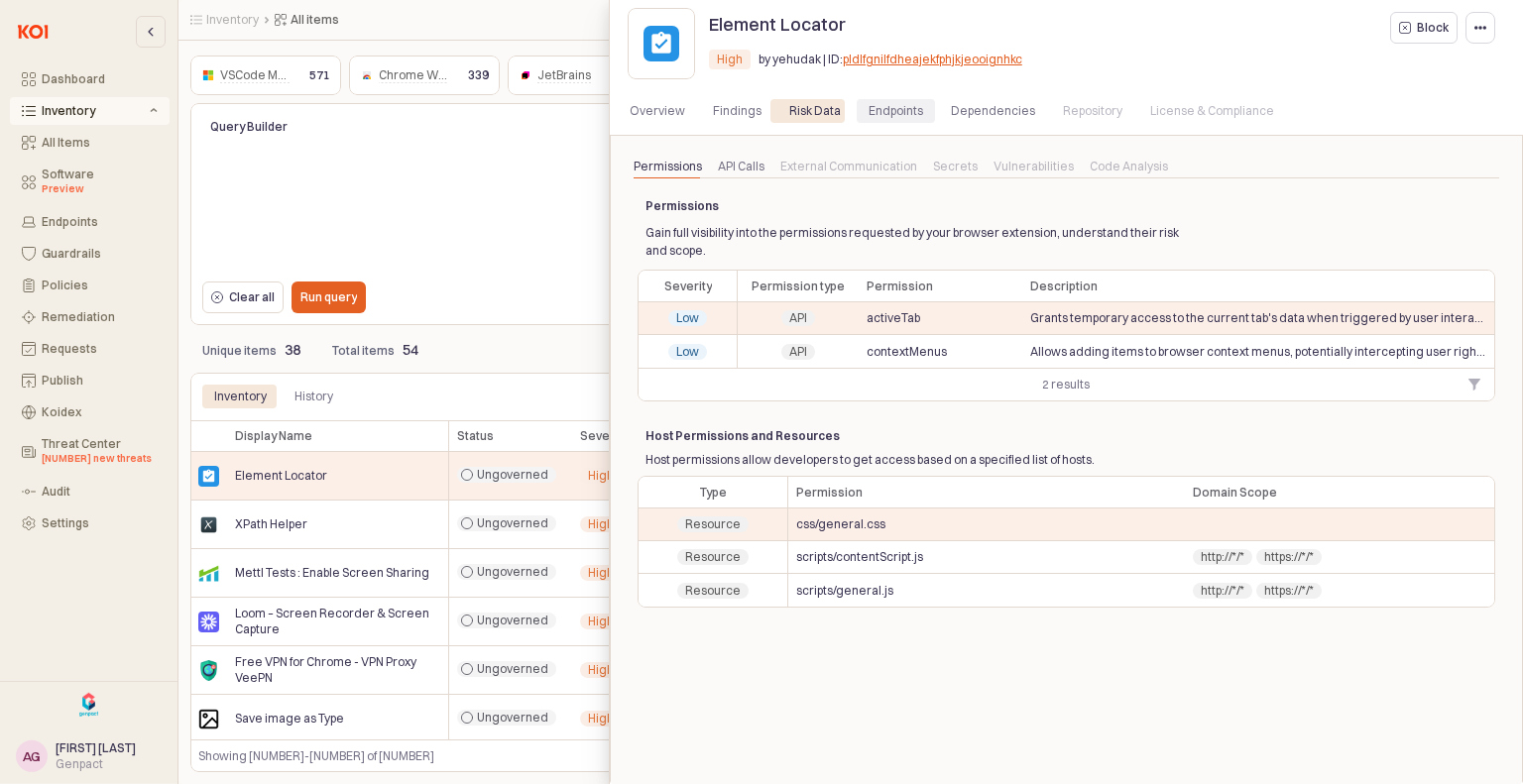 click on "Endpoints" at bounding box center [895, 111] 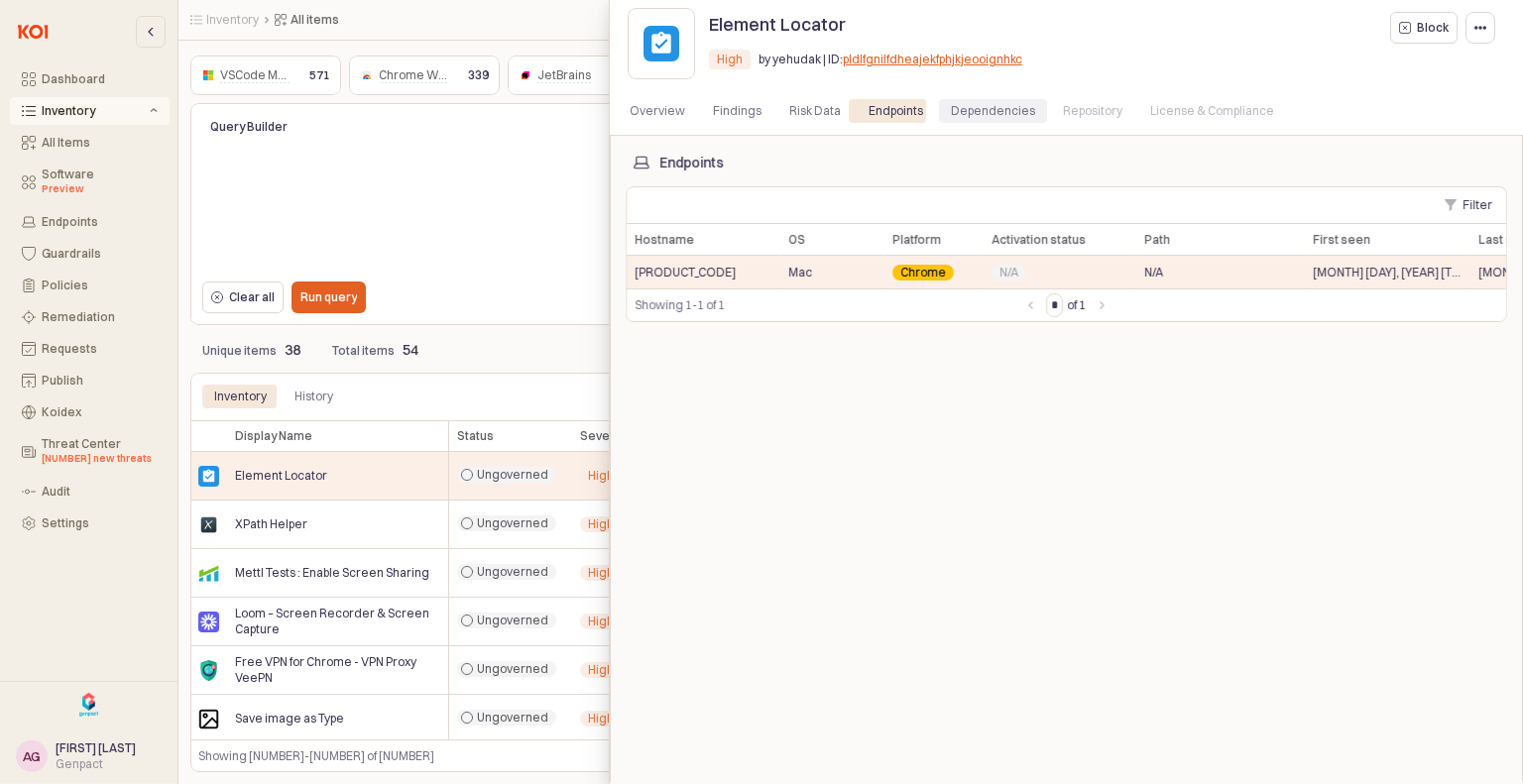 click on "Dependencies" at bounding box center (993, 111) 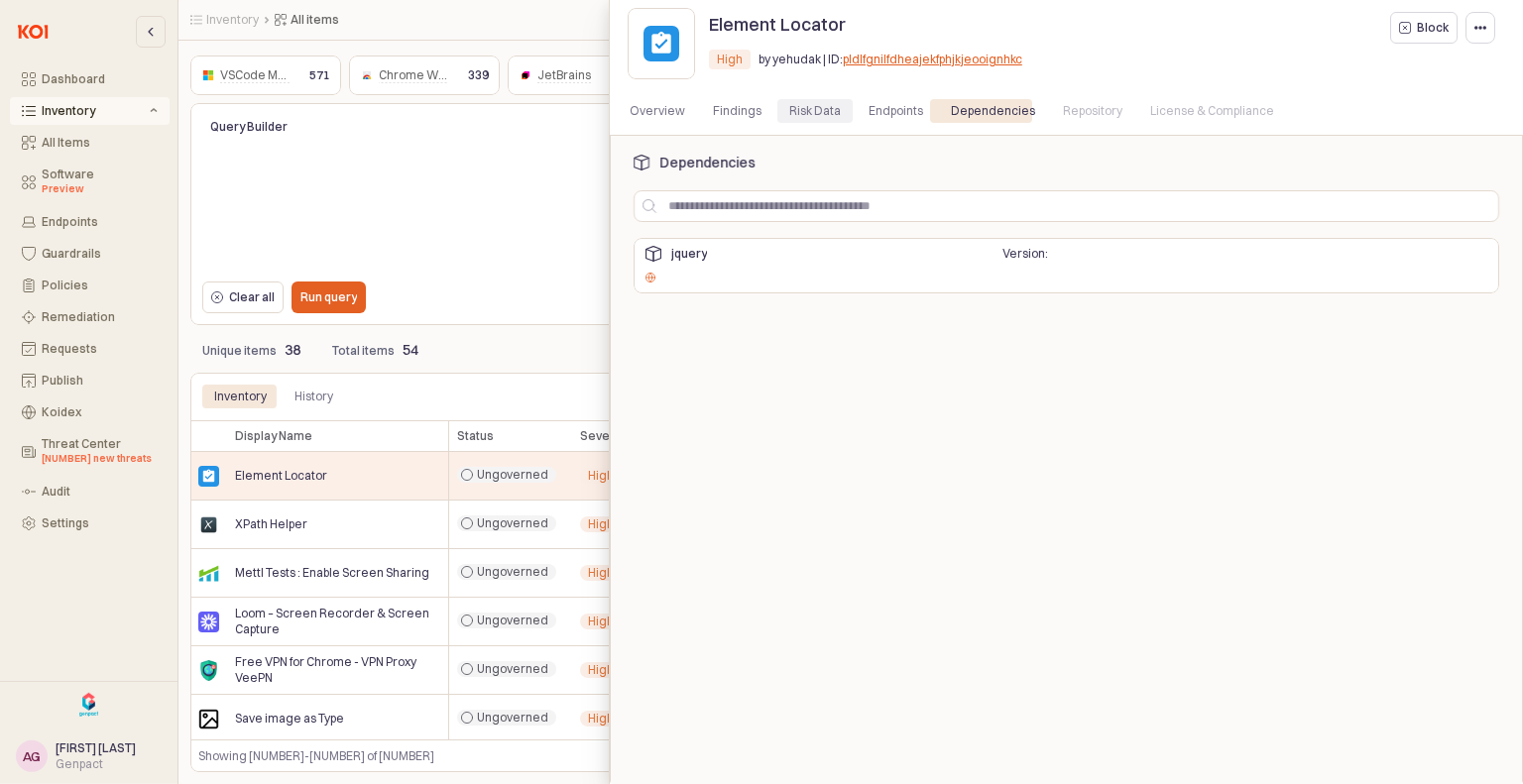 click on "Risk Data" at bounding box center (815, 111) 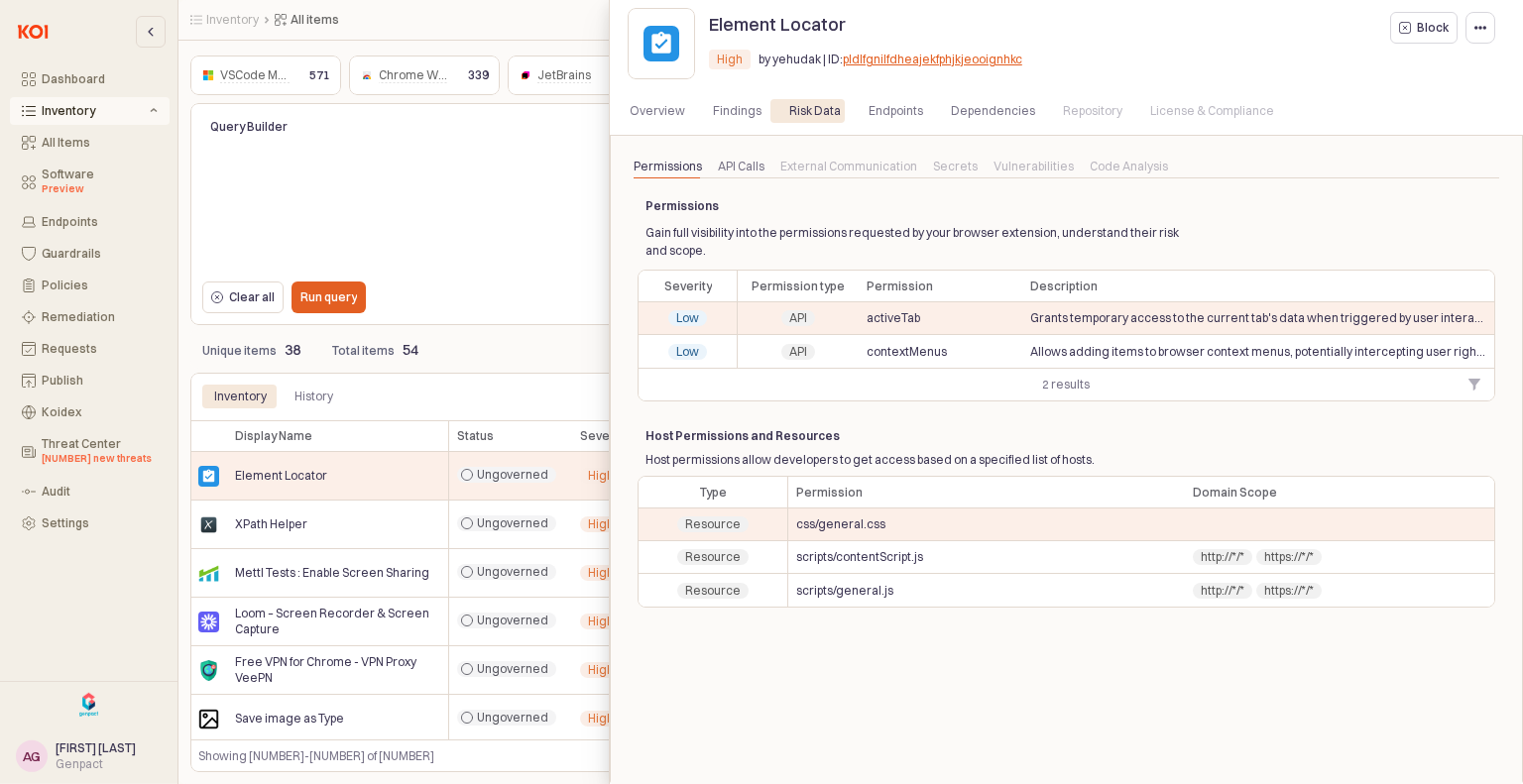 click on "Vulnerabilities" at bounding box center (1033, 167) 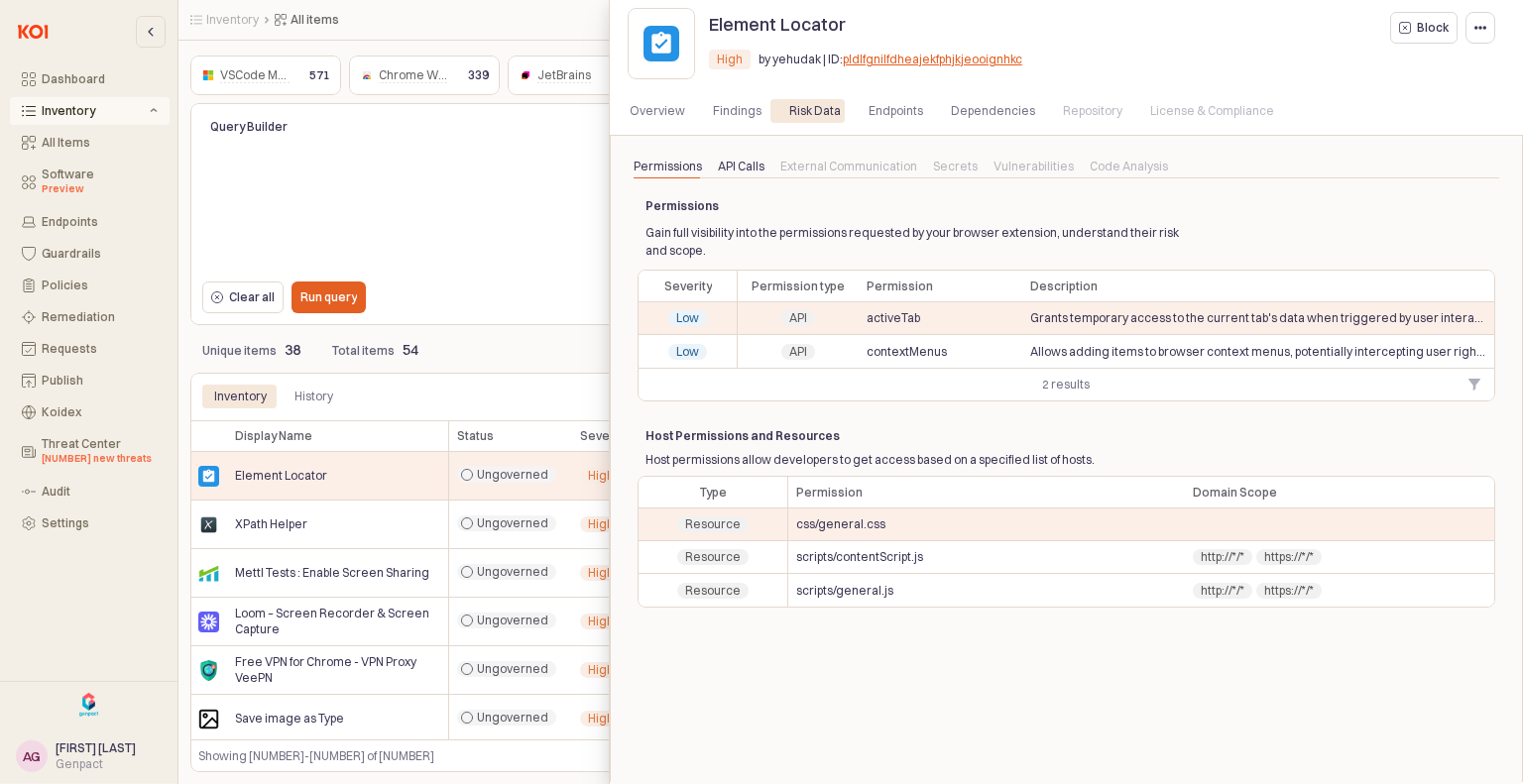 click on "API Calls" at bounding box center [741, 167] 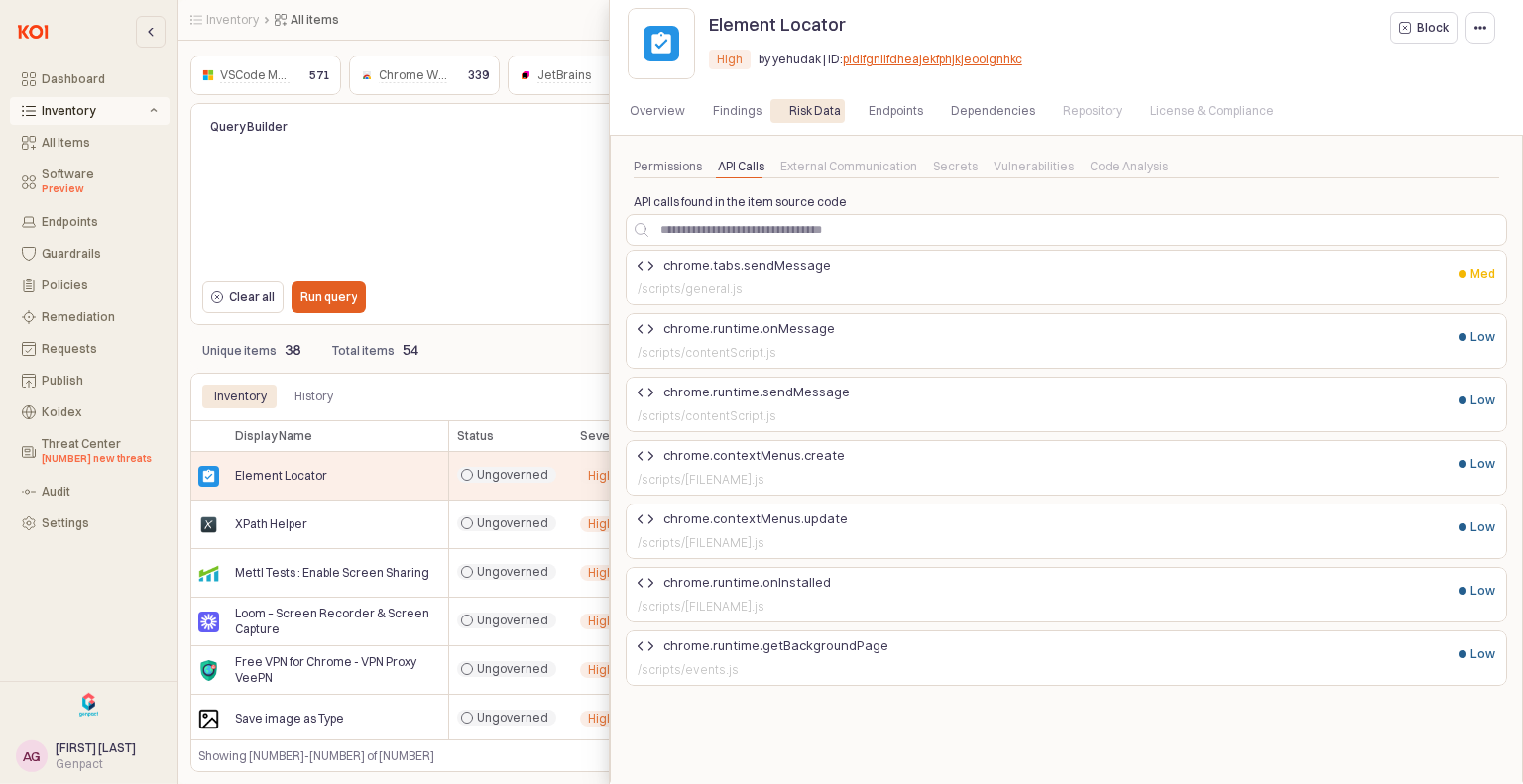 click on "Vulnerabilities" at bounding box center [1033, 167] 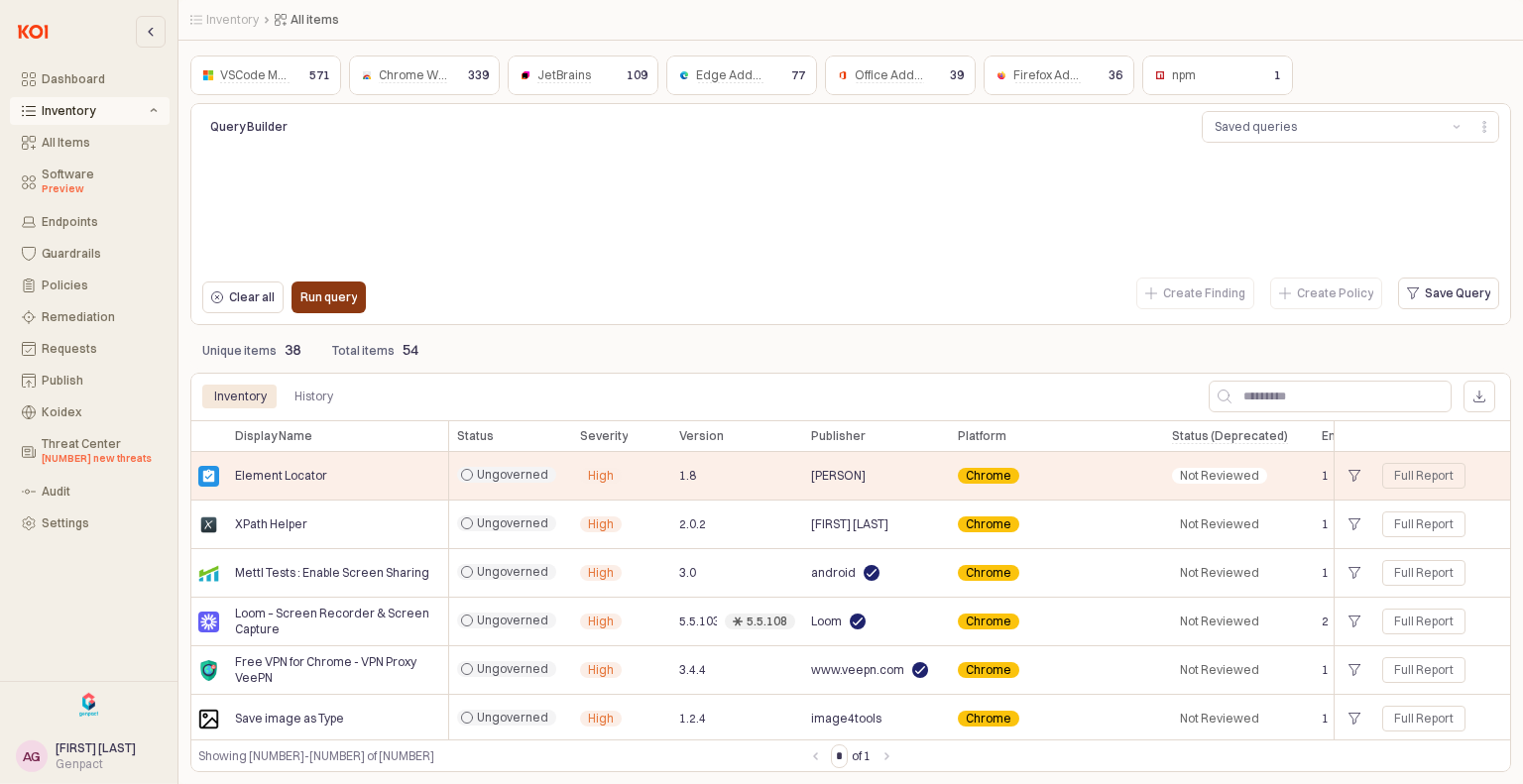 click on "Run query" at bounding box center [328, 297] 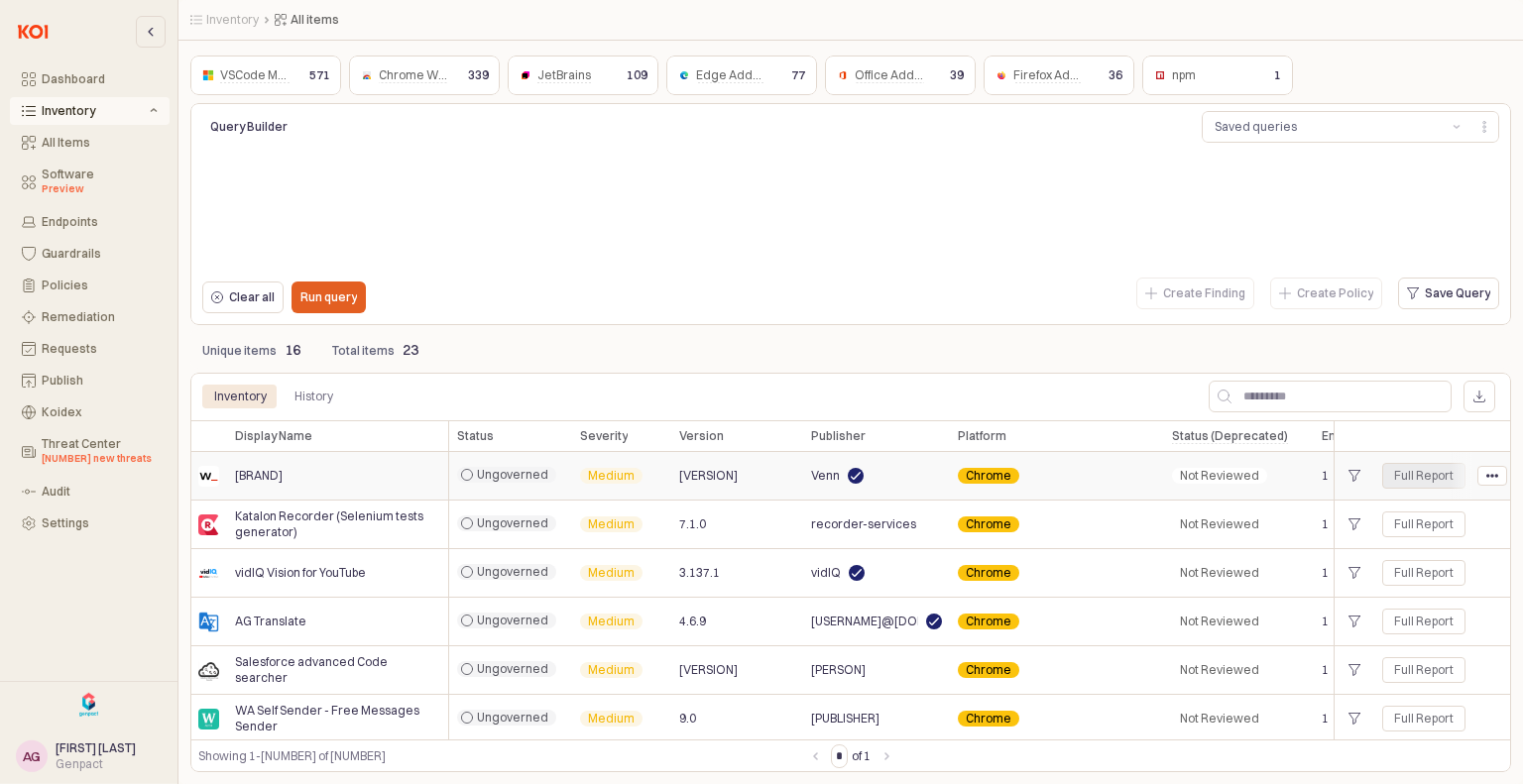 click on "Full Report" at bounding box center (1424, 476) 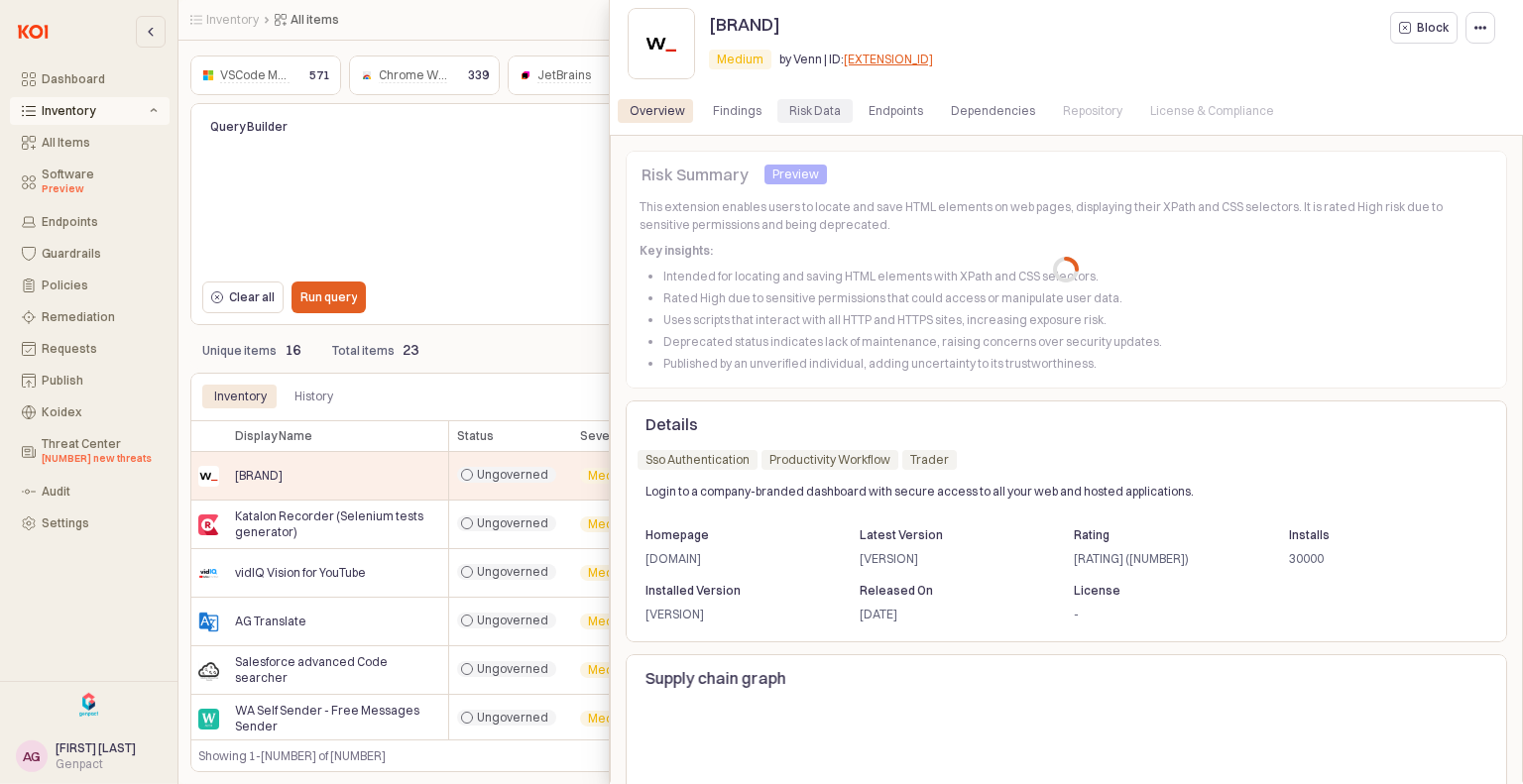 click on "Risk Data" at bounding box center (815, 111) 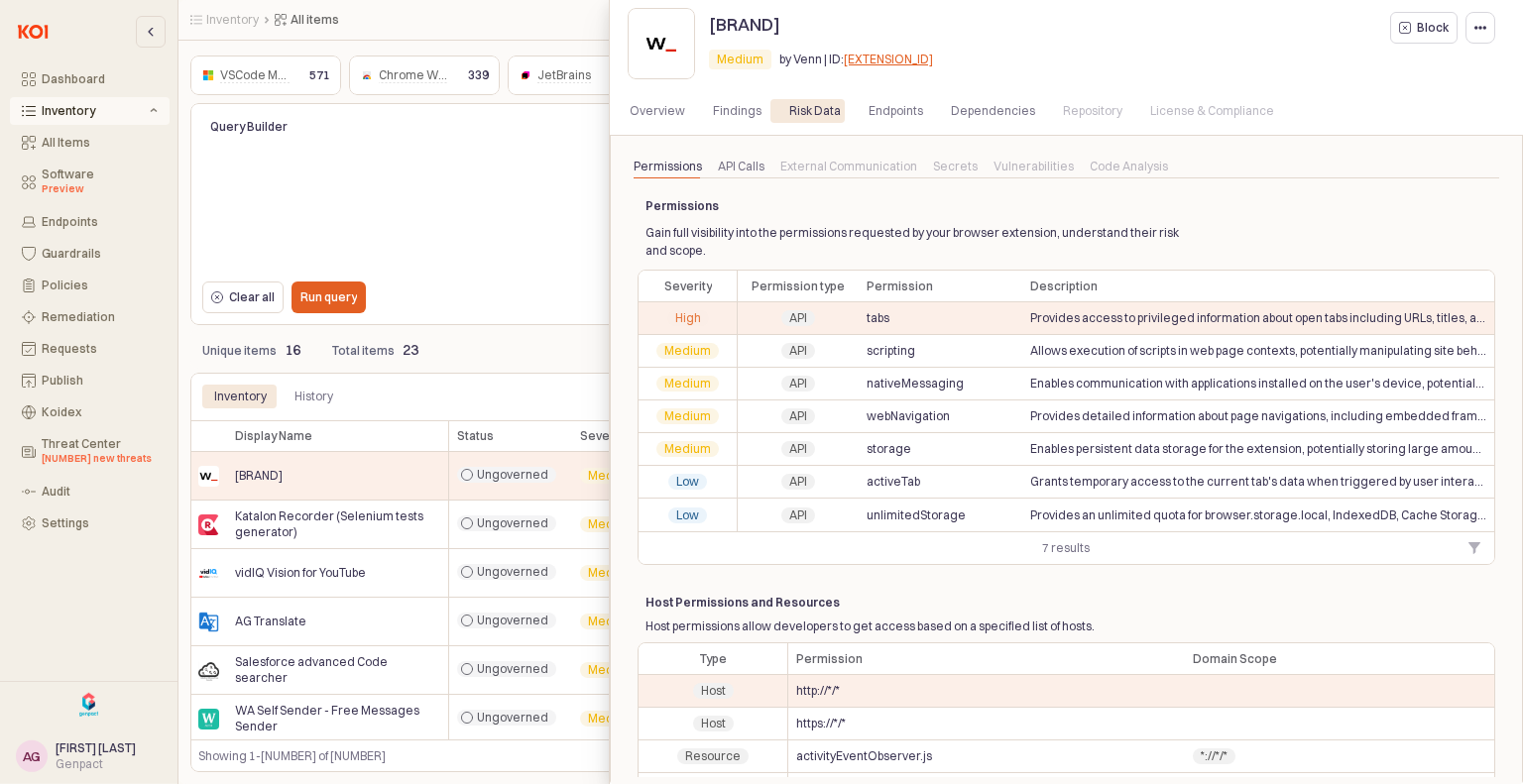 click on "Vulnerabilities" at bounding box center (1033, 167) 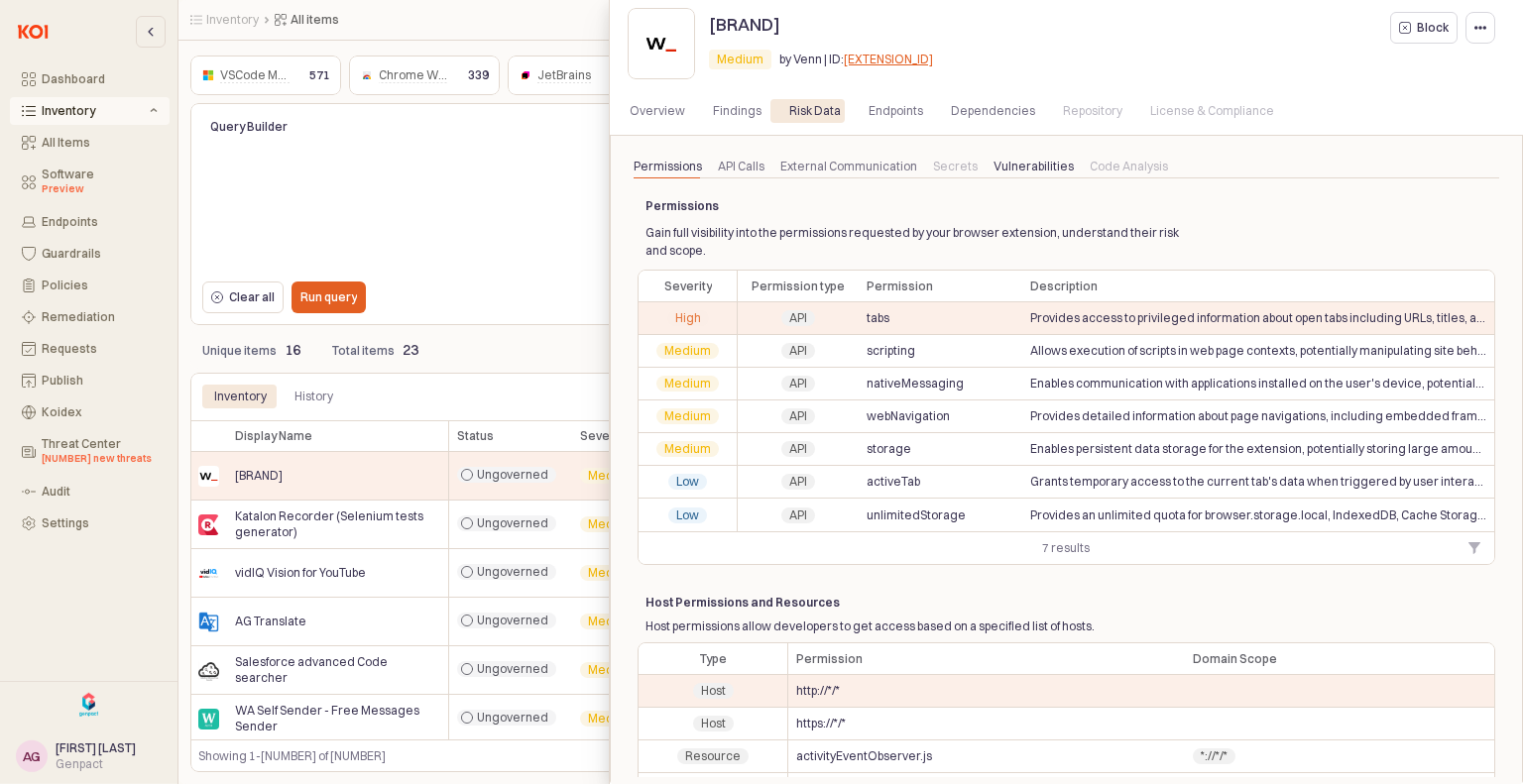 click on "Vulnerabilities" at bounding box center (1033, 167) 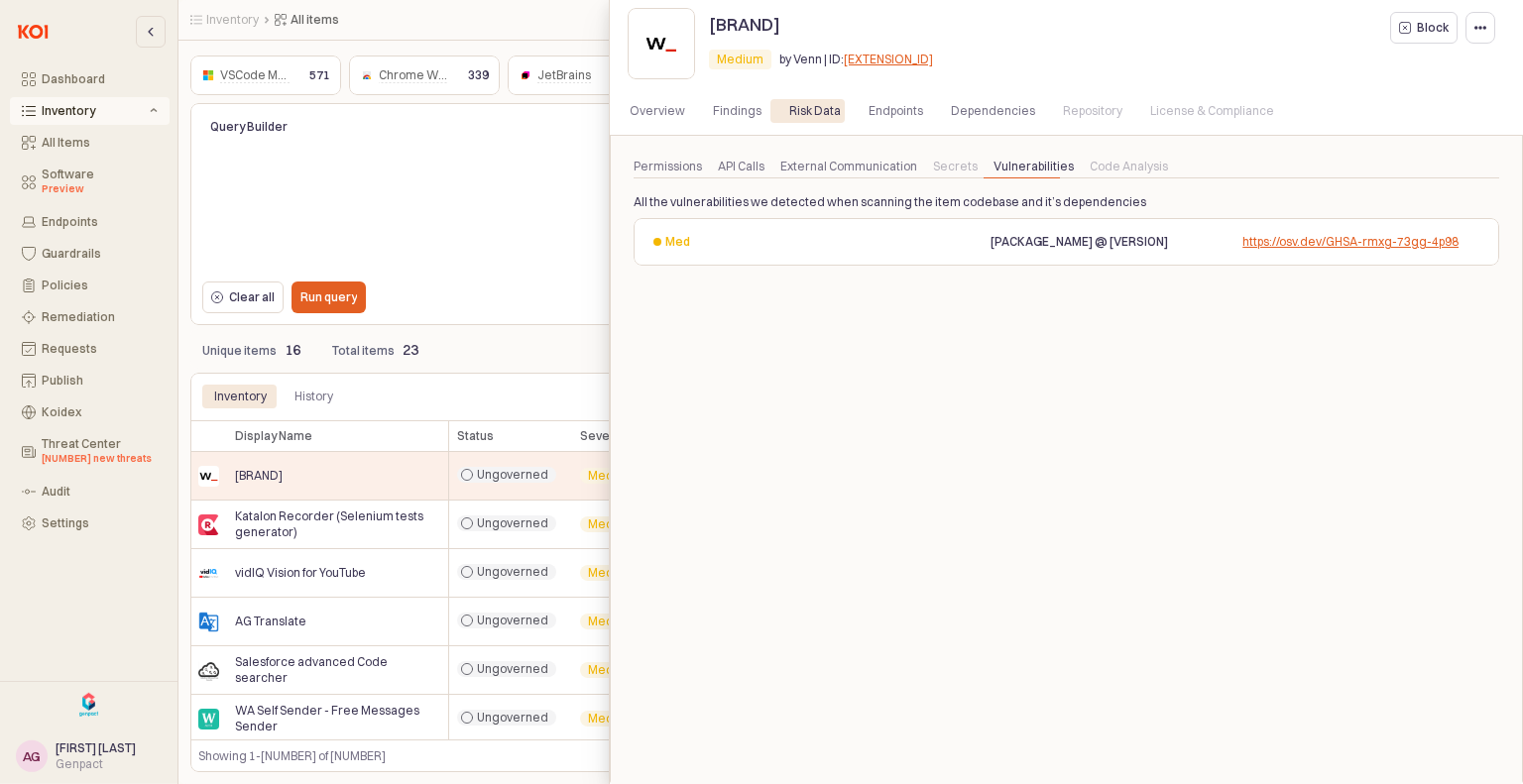 click at bounding box center (762, 392) 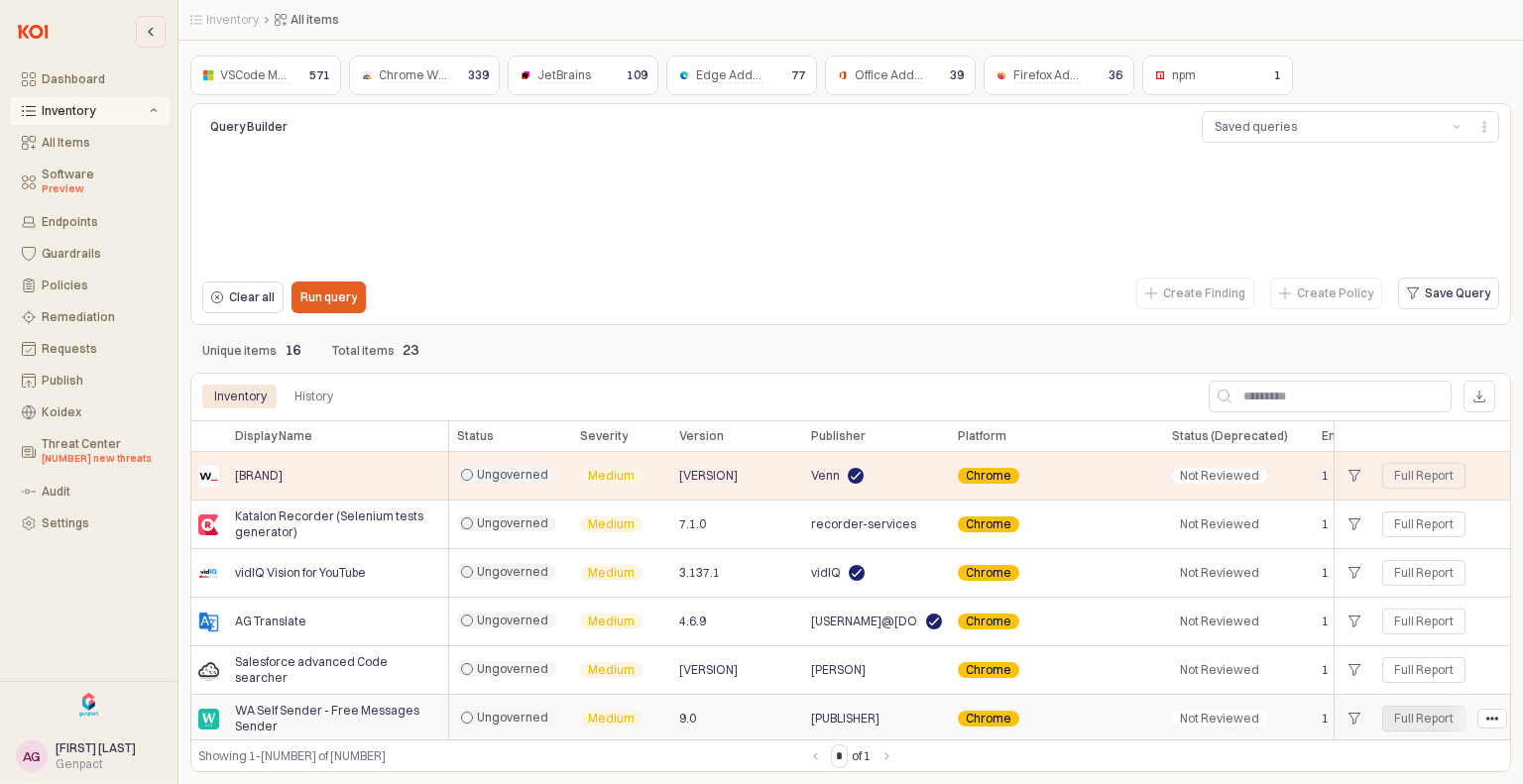 click on "Full Report" at bounding box center [1424, 476] 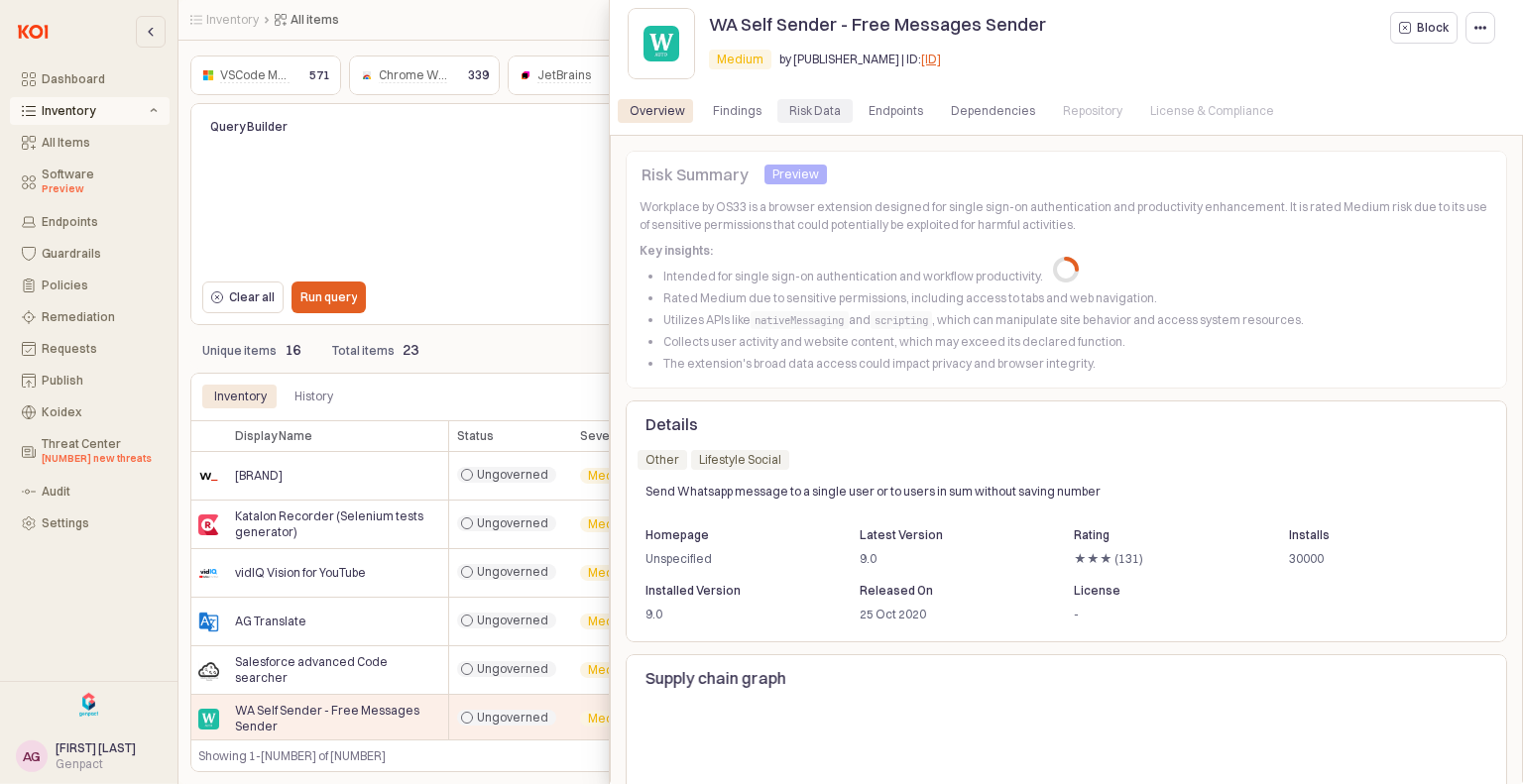 click on "Risk Data" at bounding box center [815, 111] 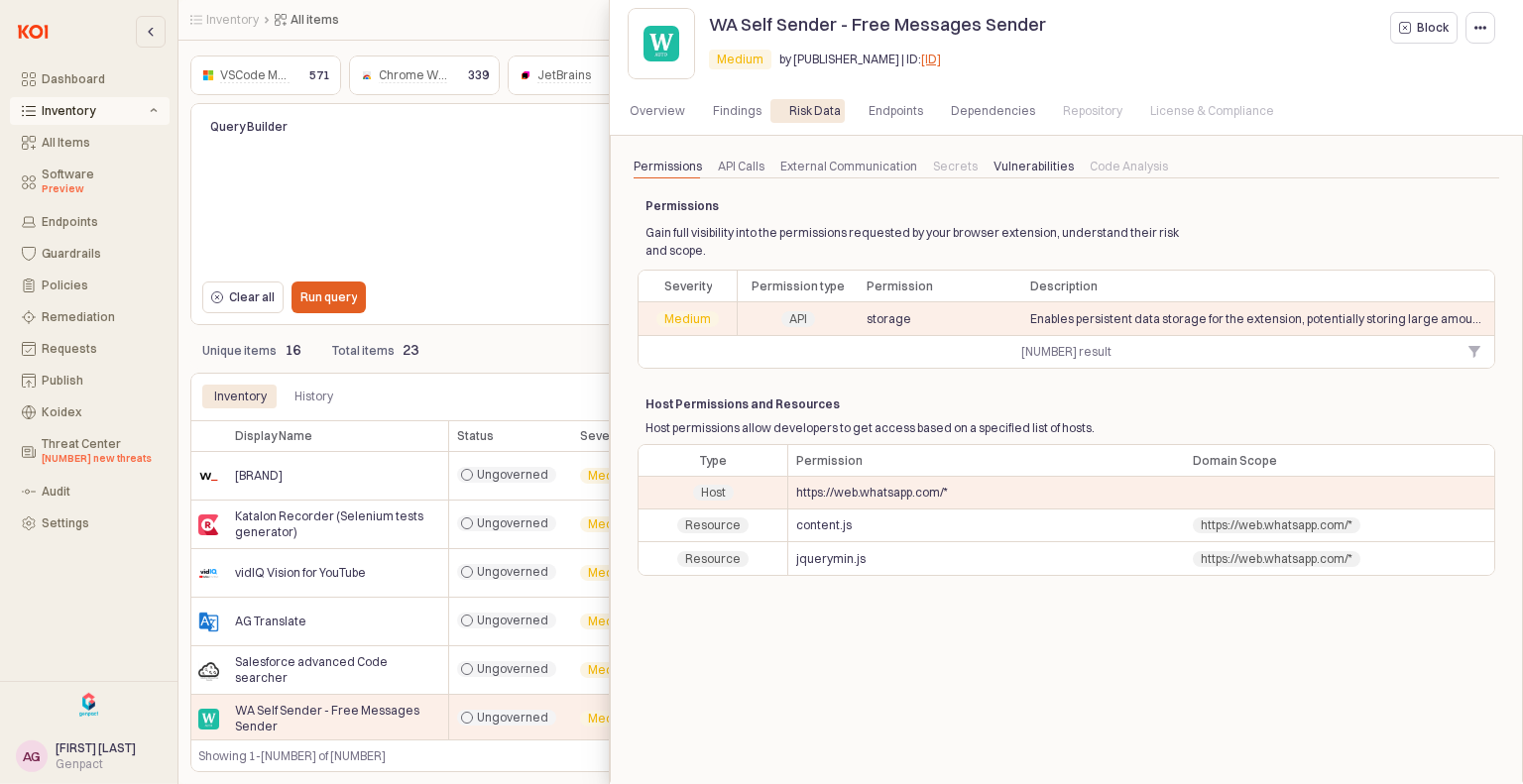 click on "Vulnerabilities" at bounding box center (1033, 167) 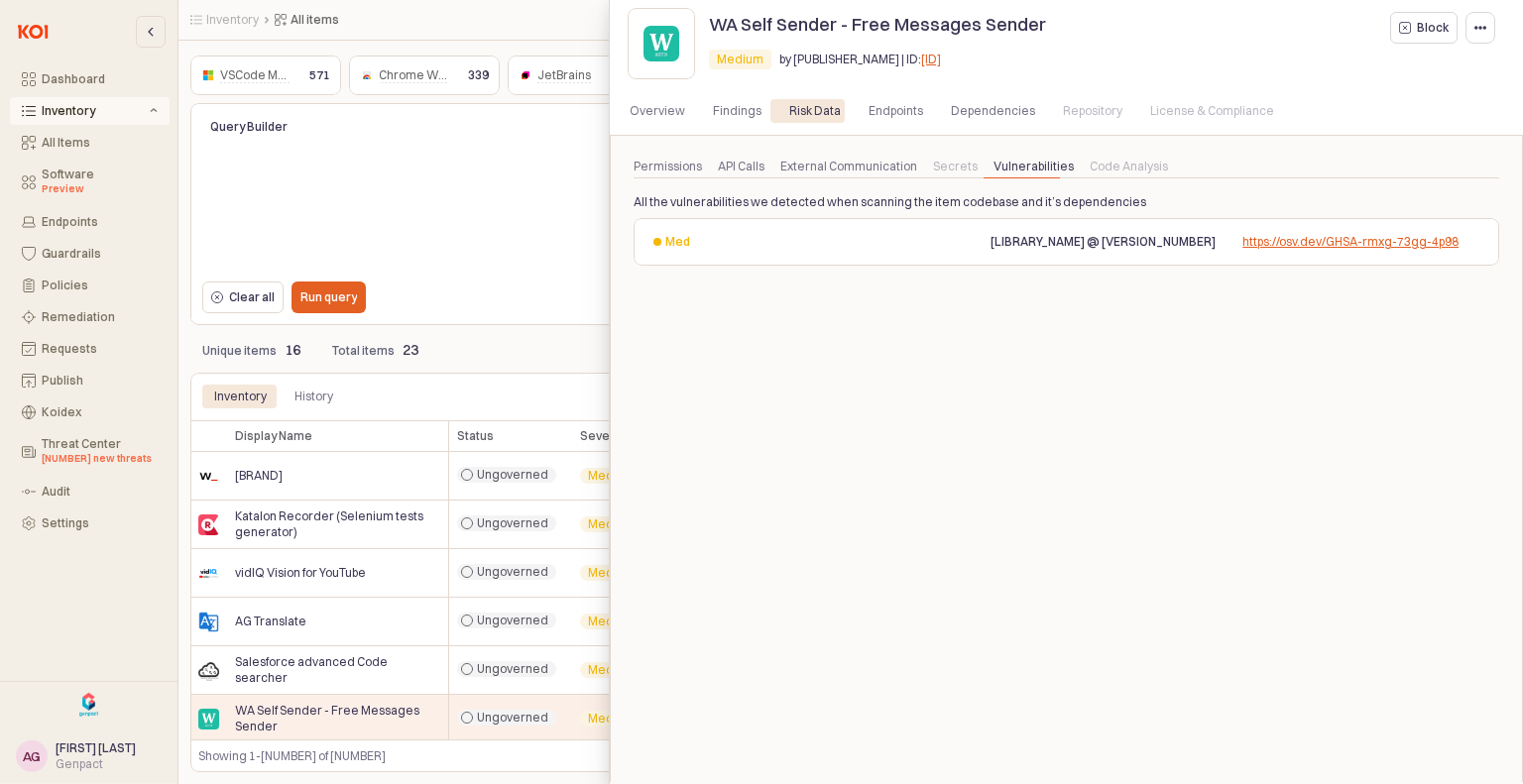 click at bounding box center [762, 392] 